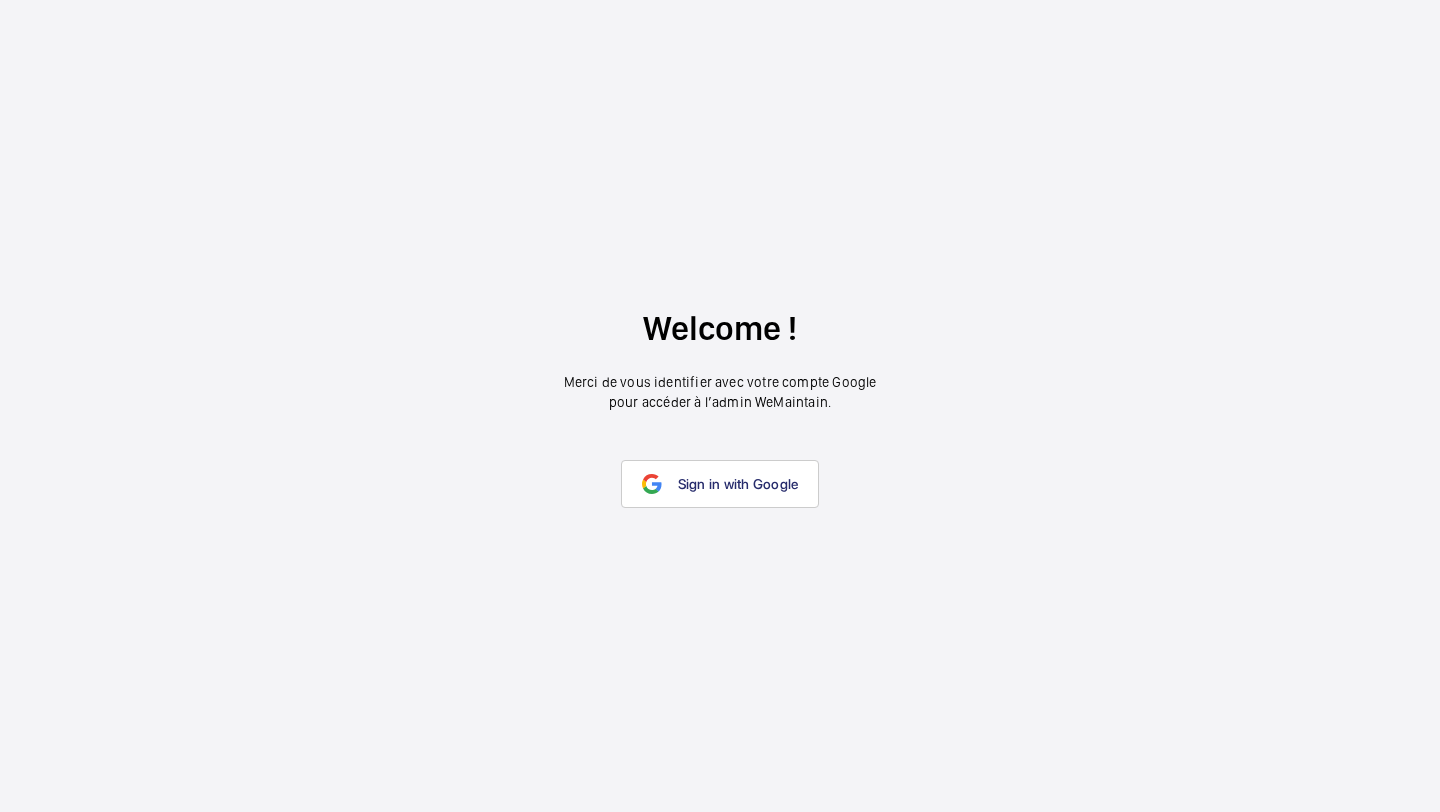 scroll, scrollTop: 0, scrollLeft: 0, axis: both 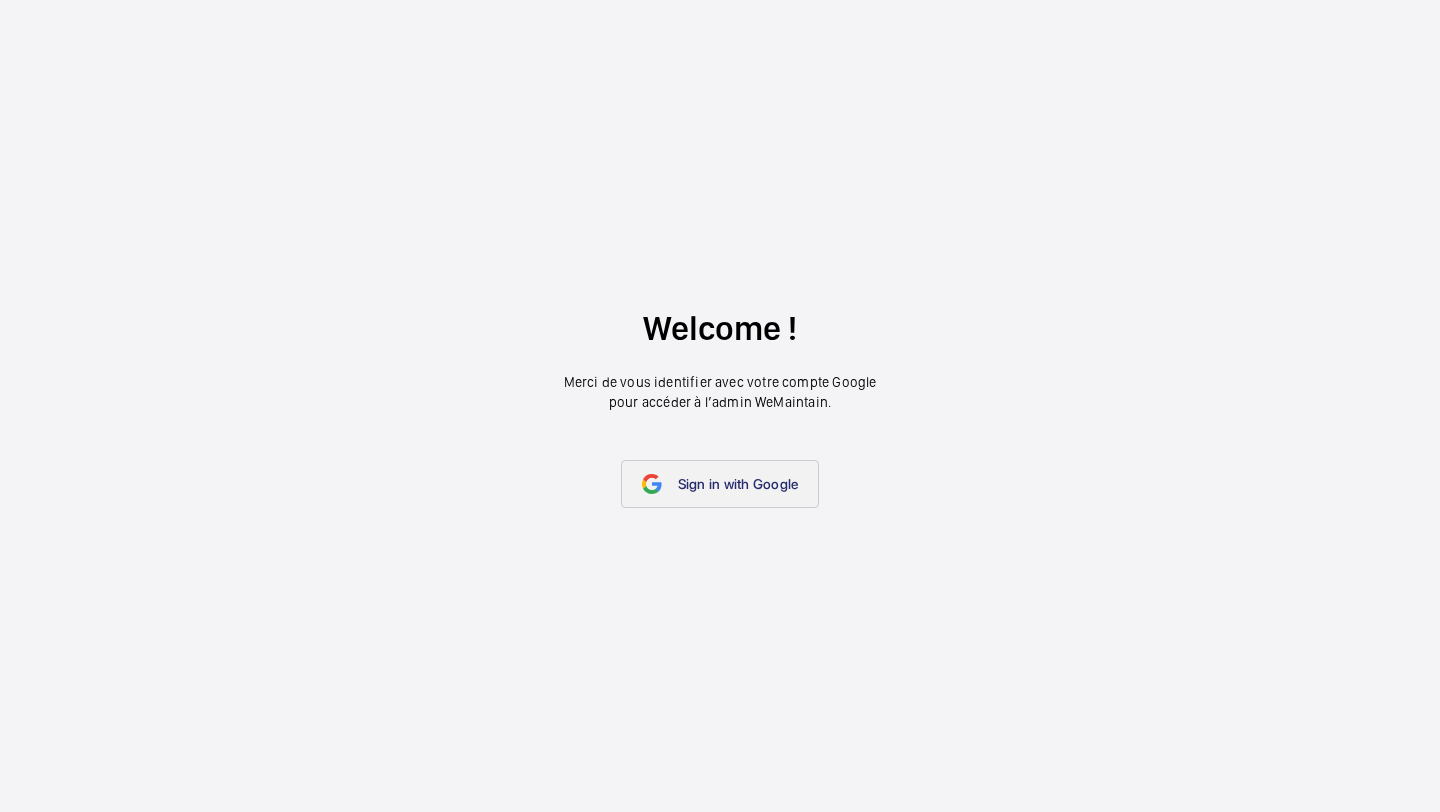 click on "Sign in with Google" 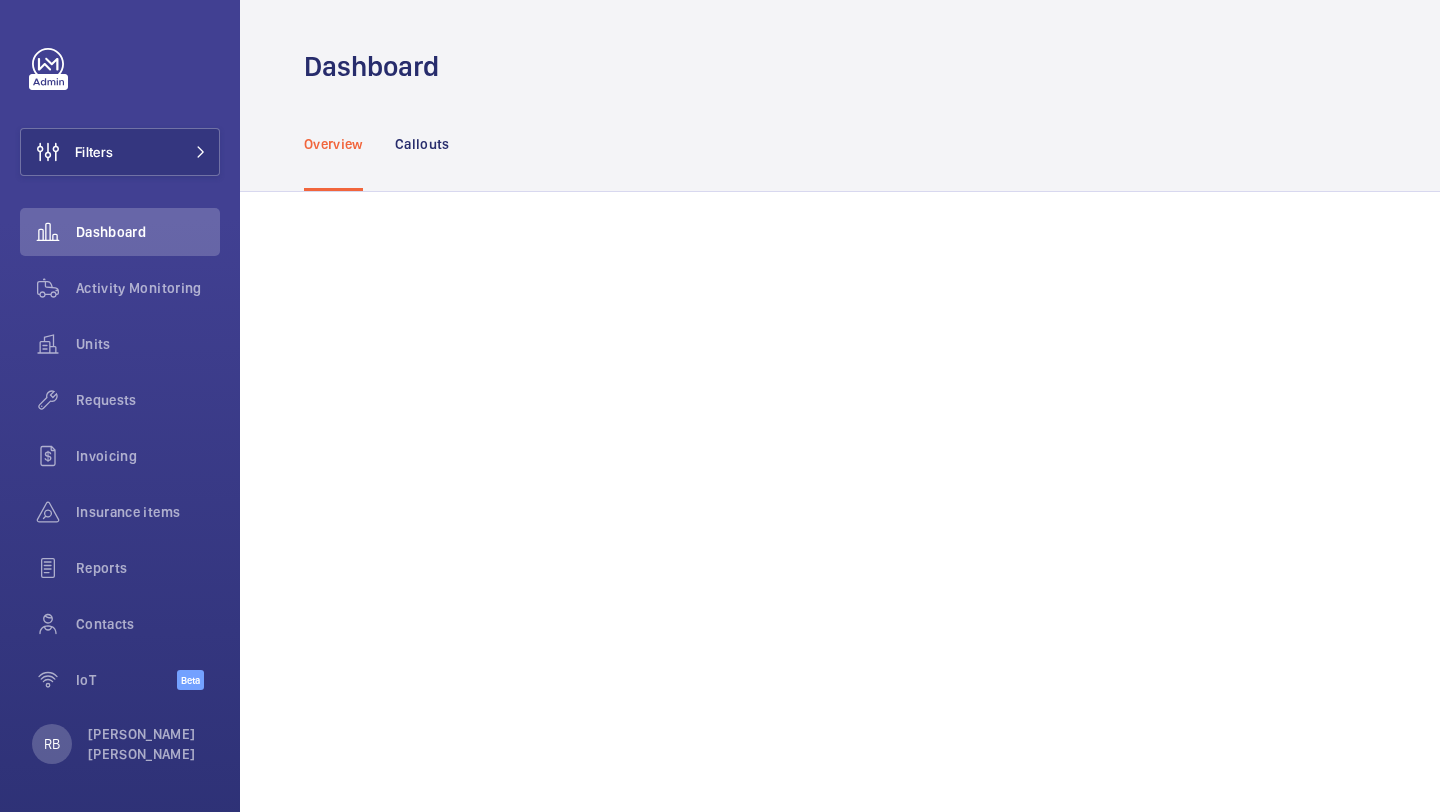 scroll, scrollTop: 0, scrollLeft: 0, axis: both 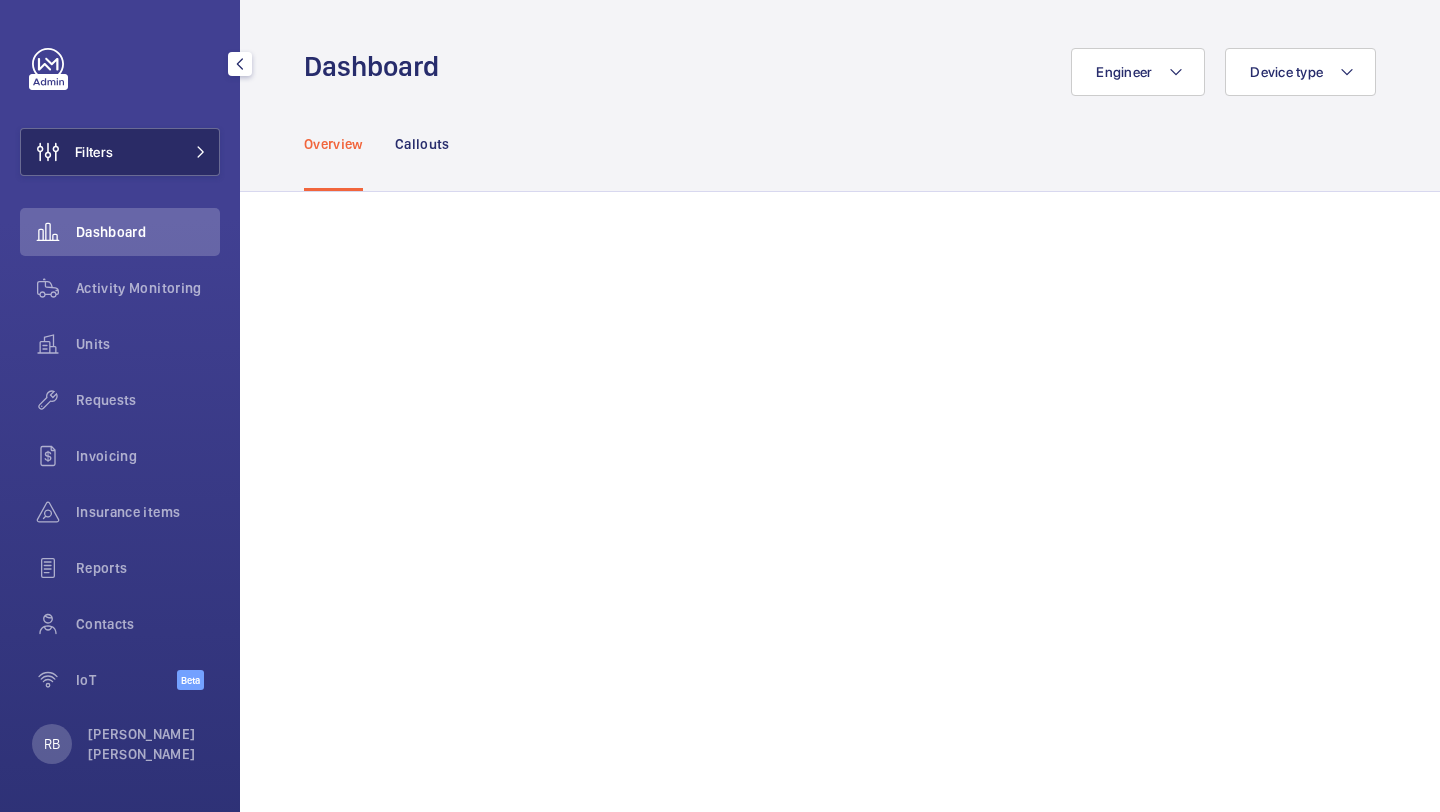click on "Filters" 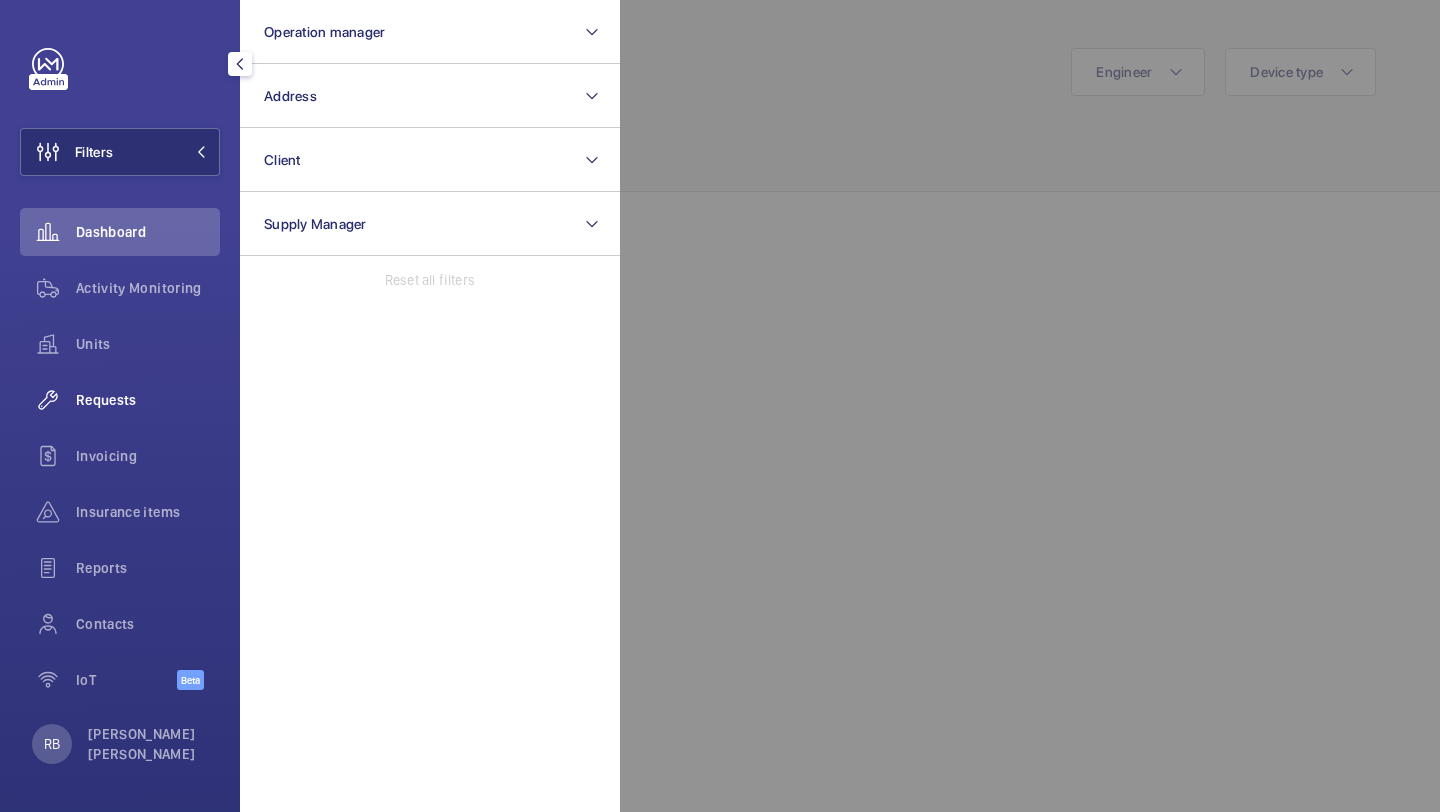 click on "Requests" 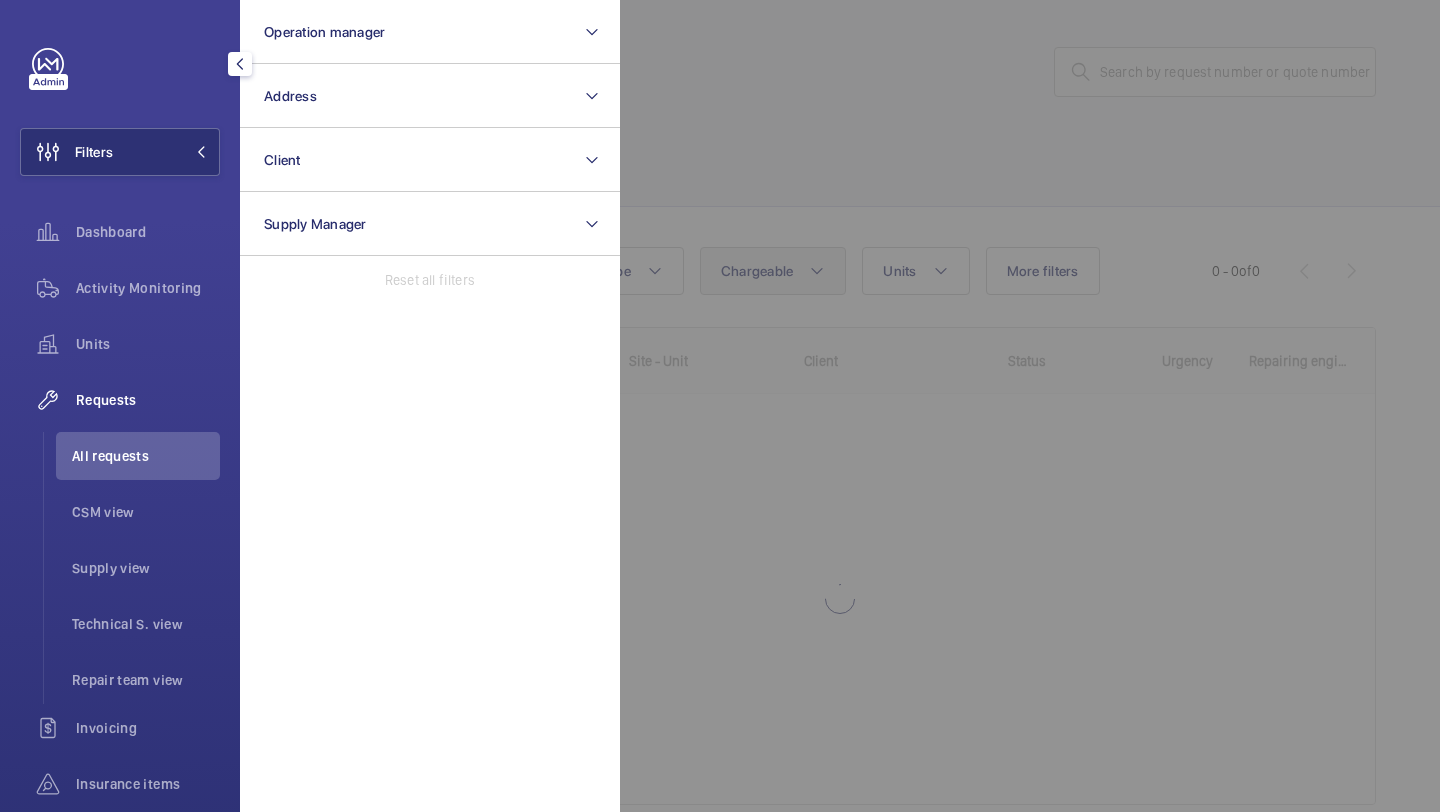 click 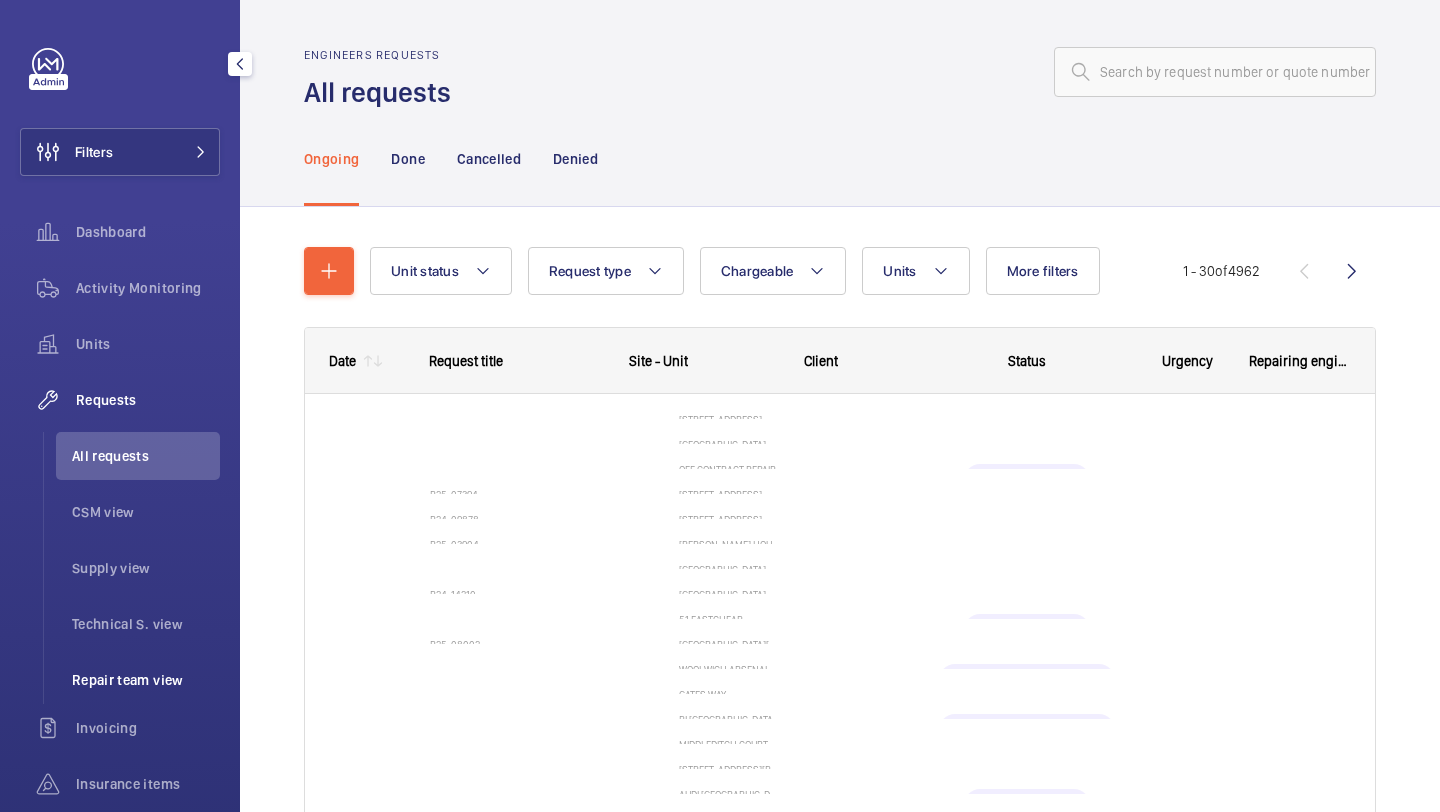 click on "Repair team view" 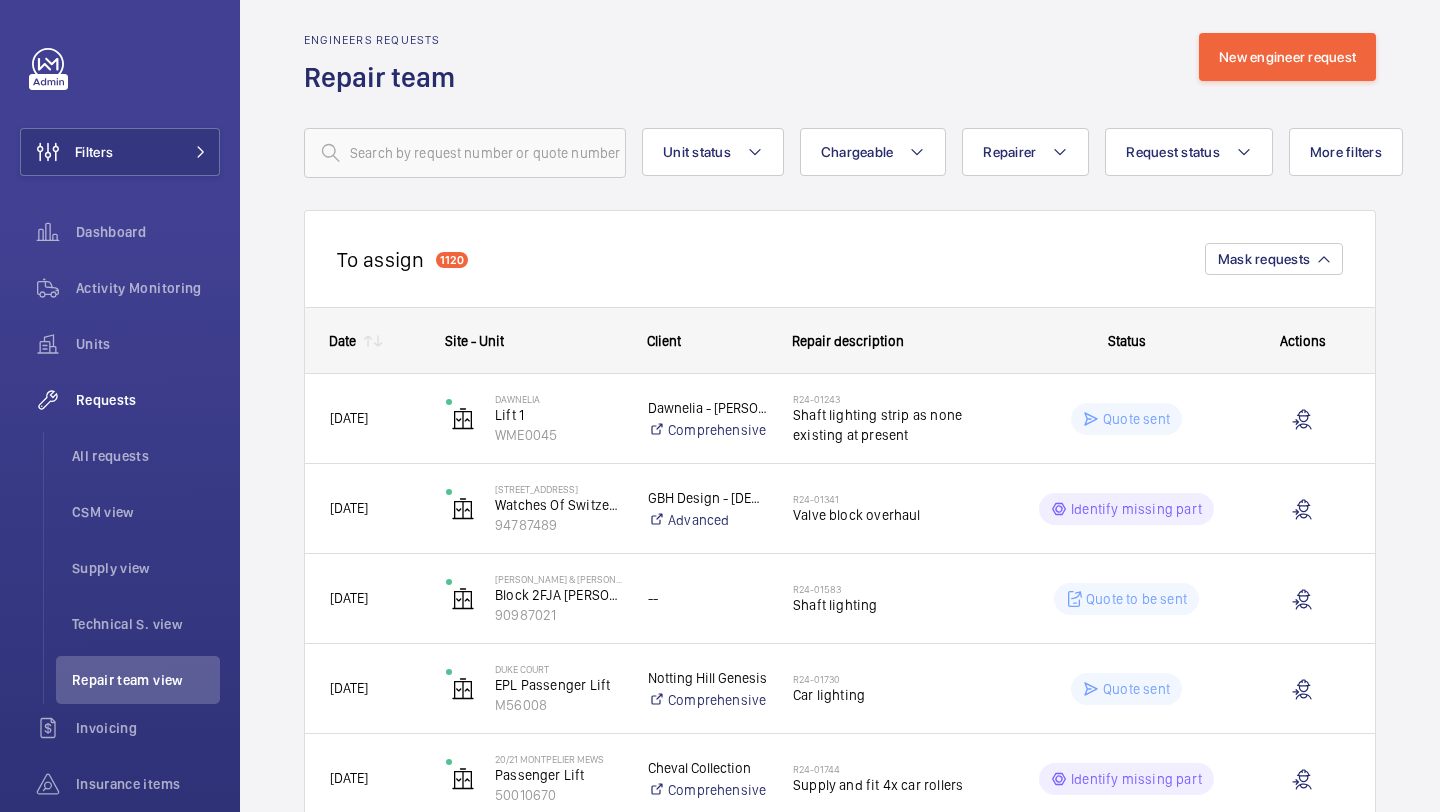 scroll, scrollTop: 0, scrollLeft: 0, axis: both 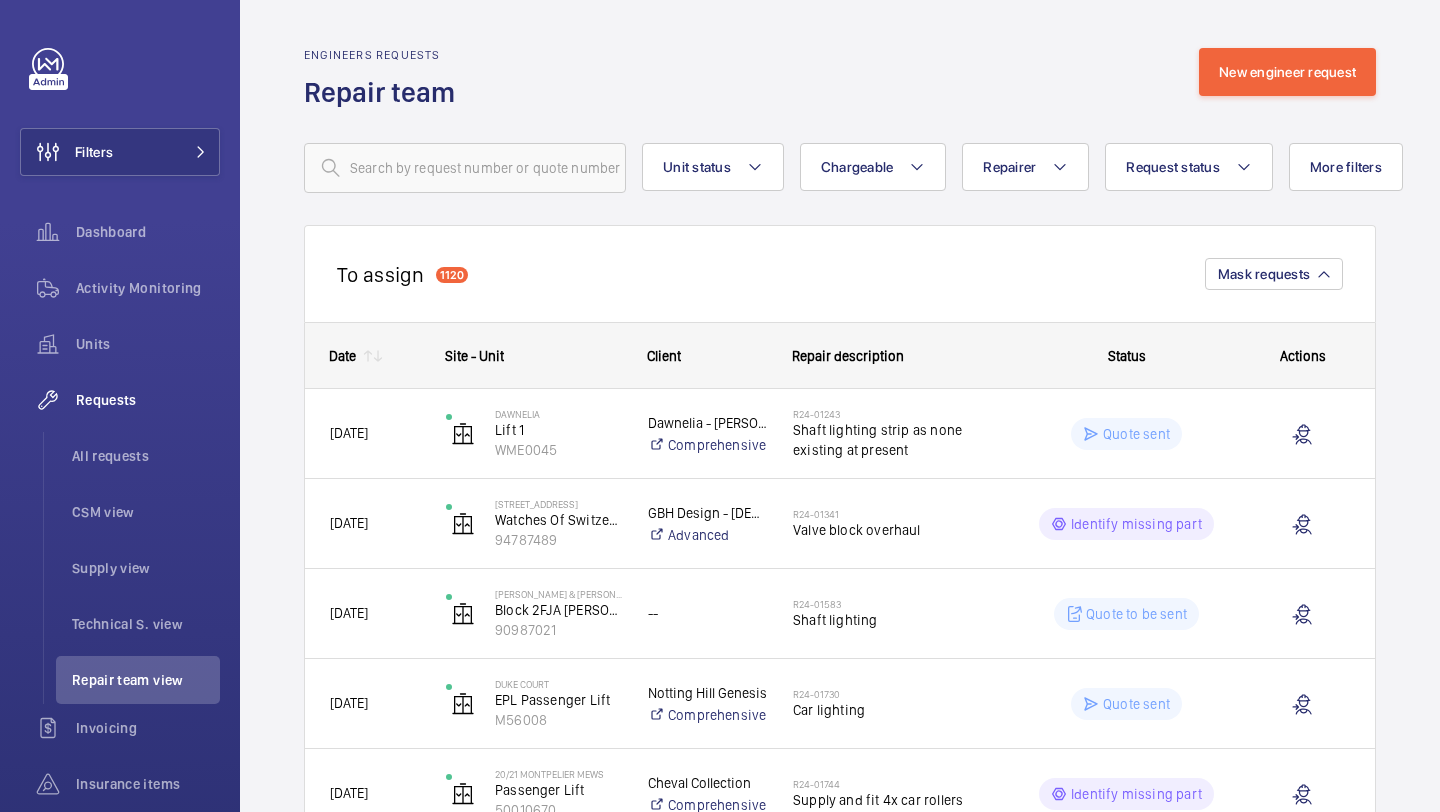 click on "Unit status Chargeable Repairer Request status More filters Device type Reset all filters" 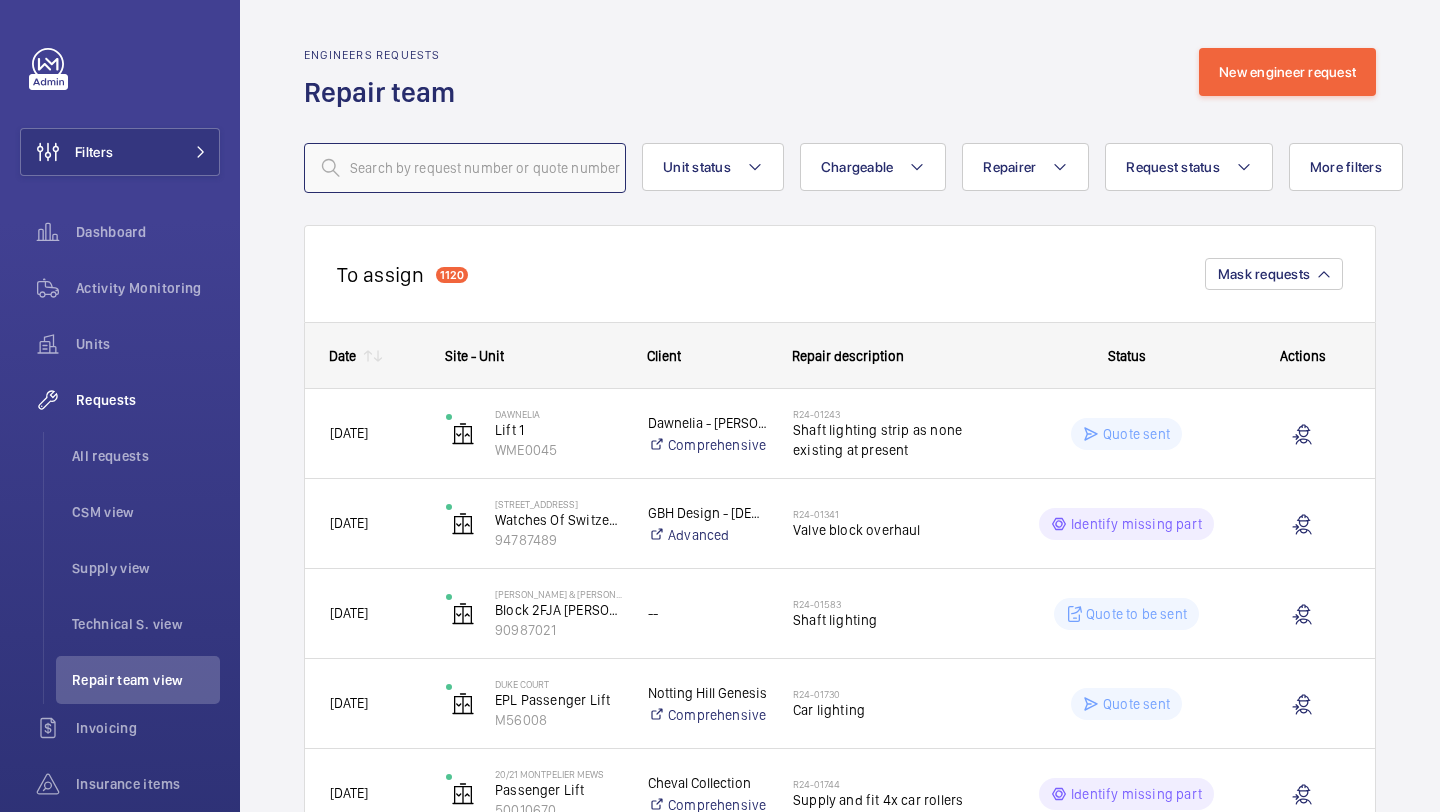 click 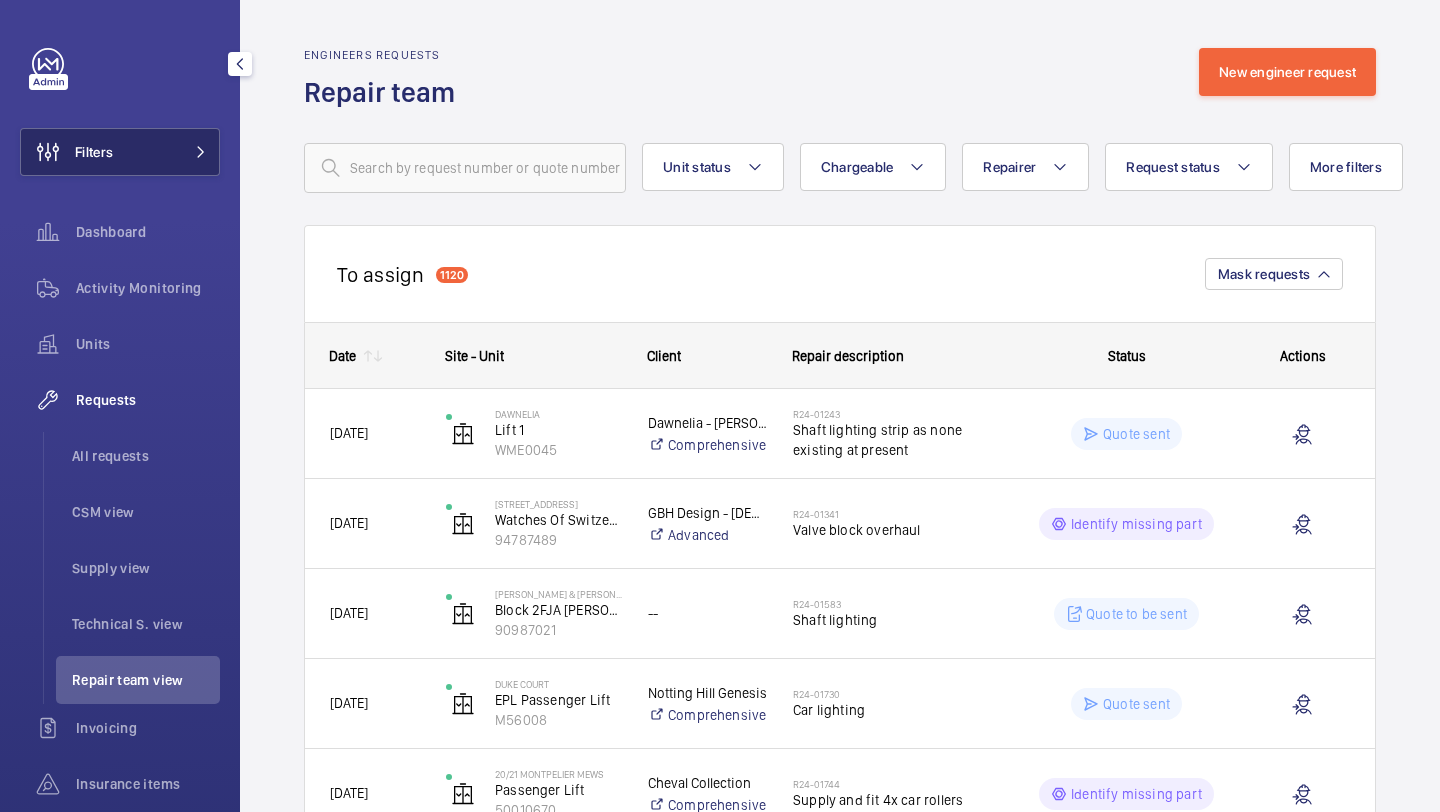 click on "Filters" 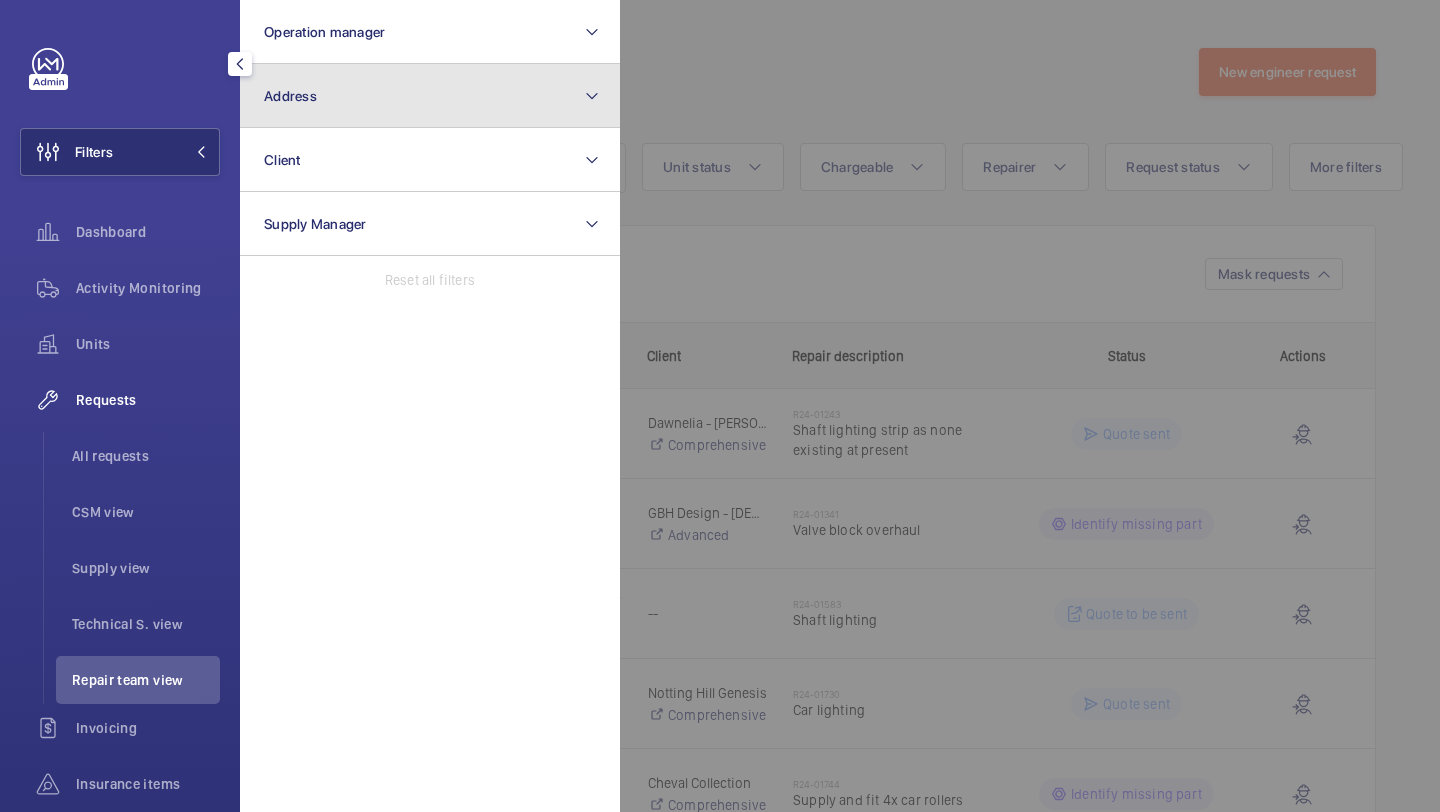 click on "Address" 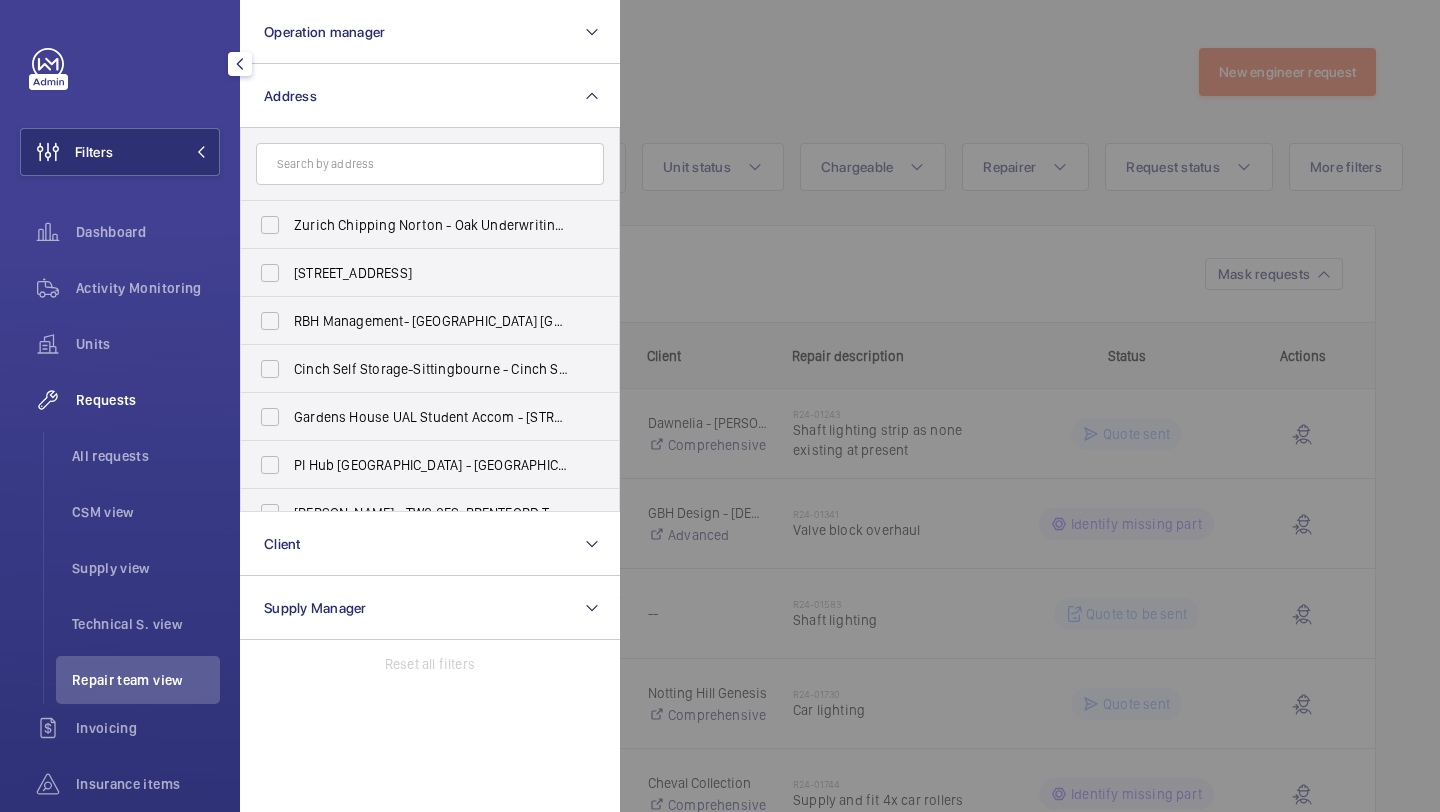 type on "t" 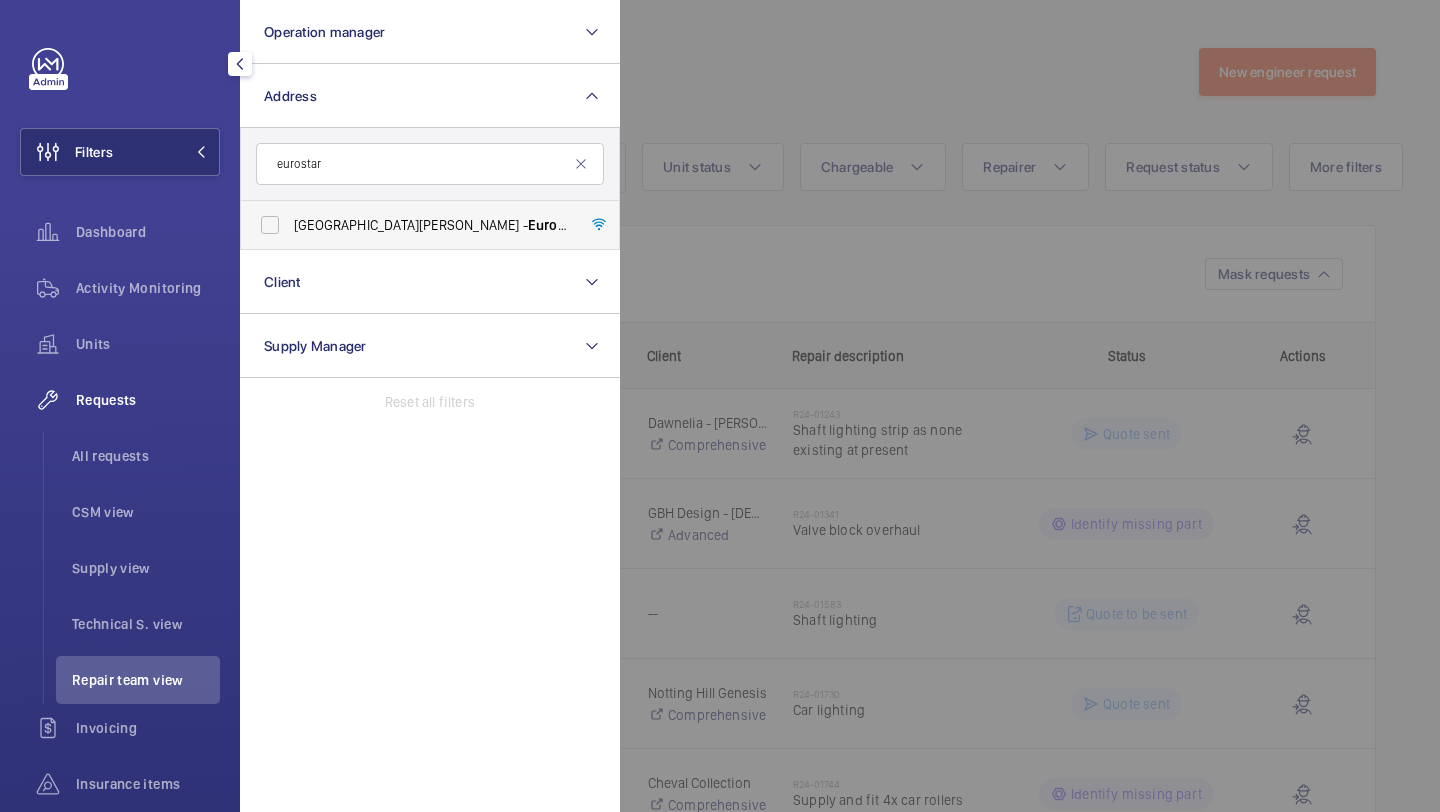 type on "eurostar" 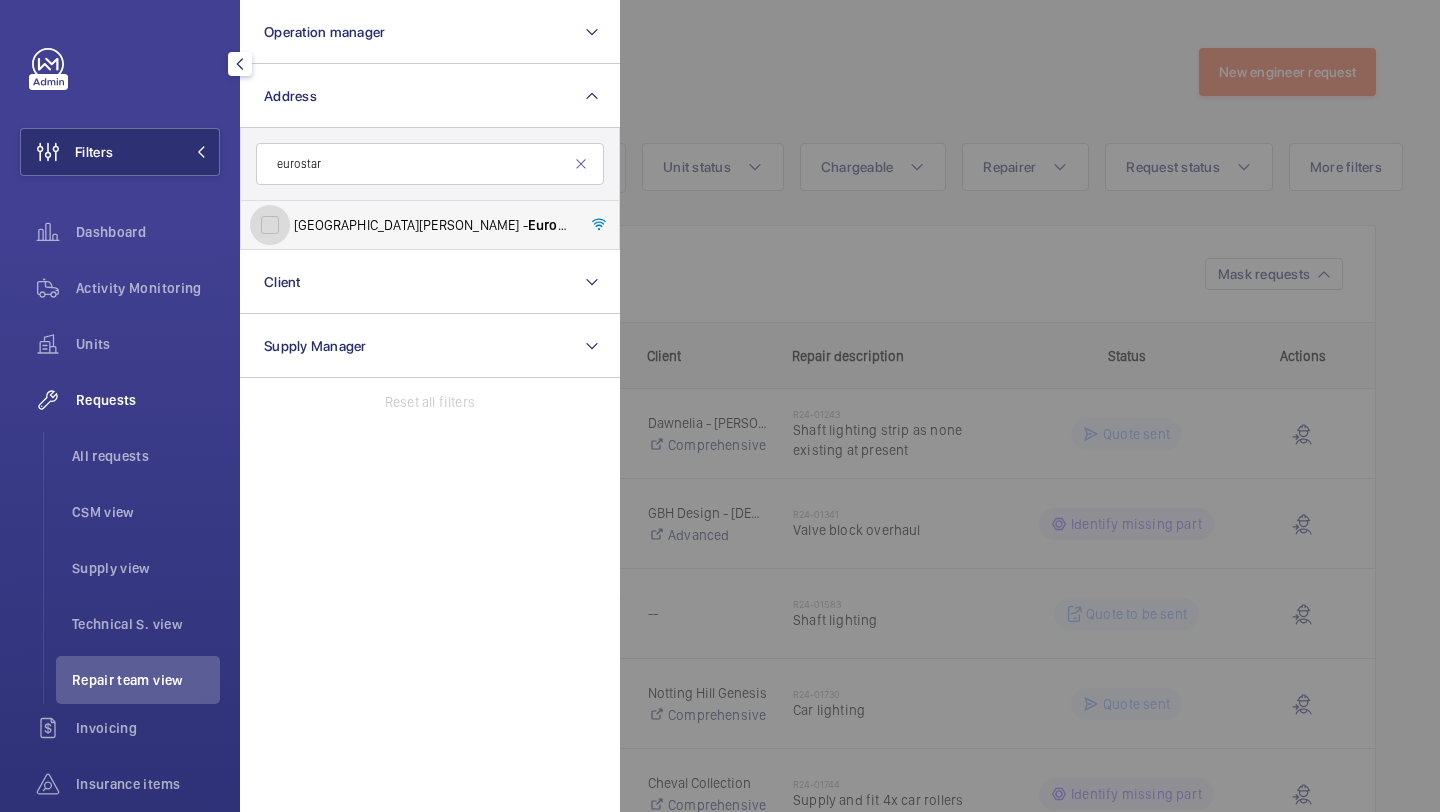 click on "TEMPLE MILLS DEPOT -  Eurostar  Engineering Centre Temple Mills TMD, LONDON E10 5YA" at bounding box center (270, 225) 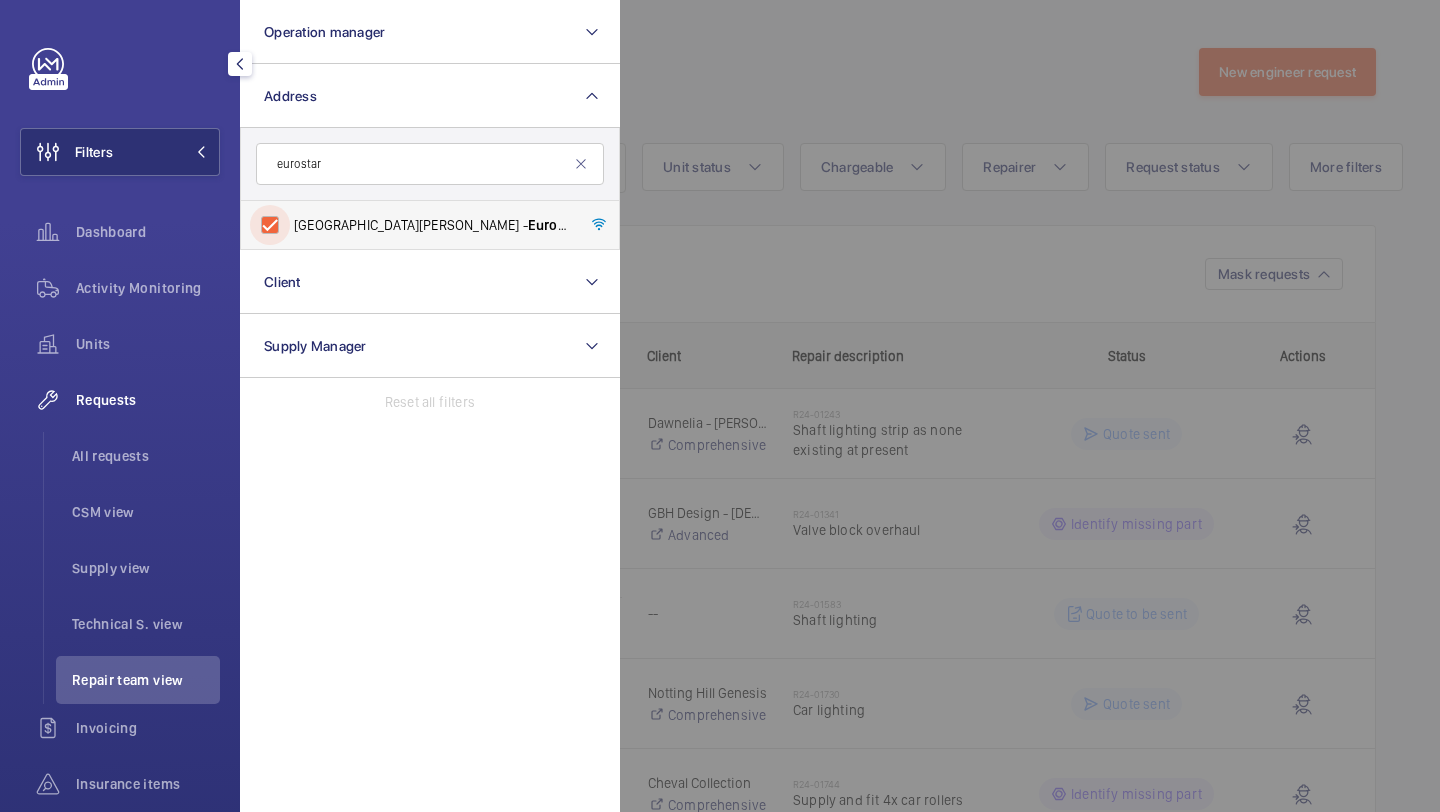 checkbox on "true" 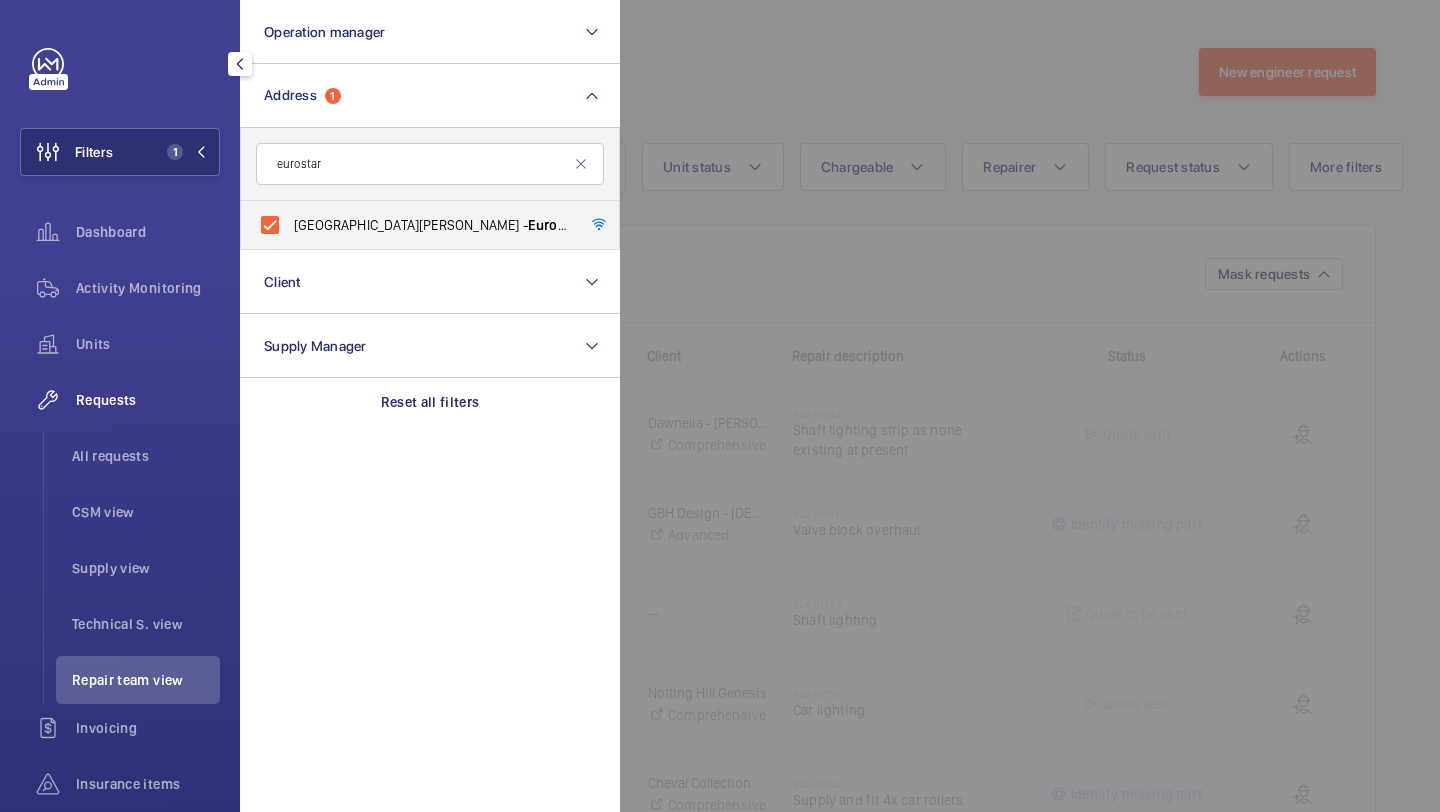 click 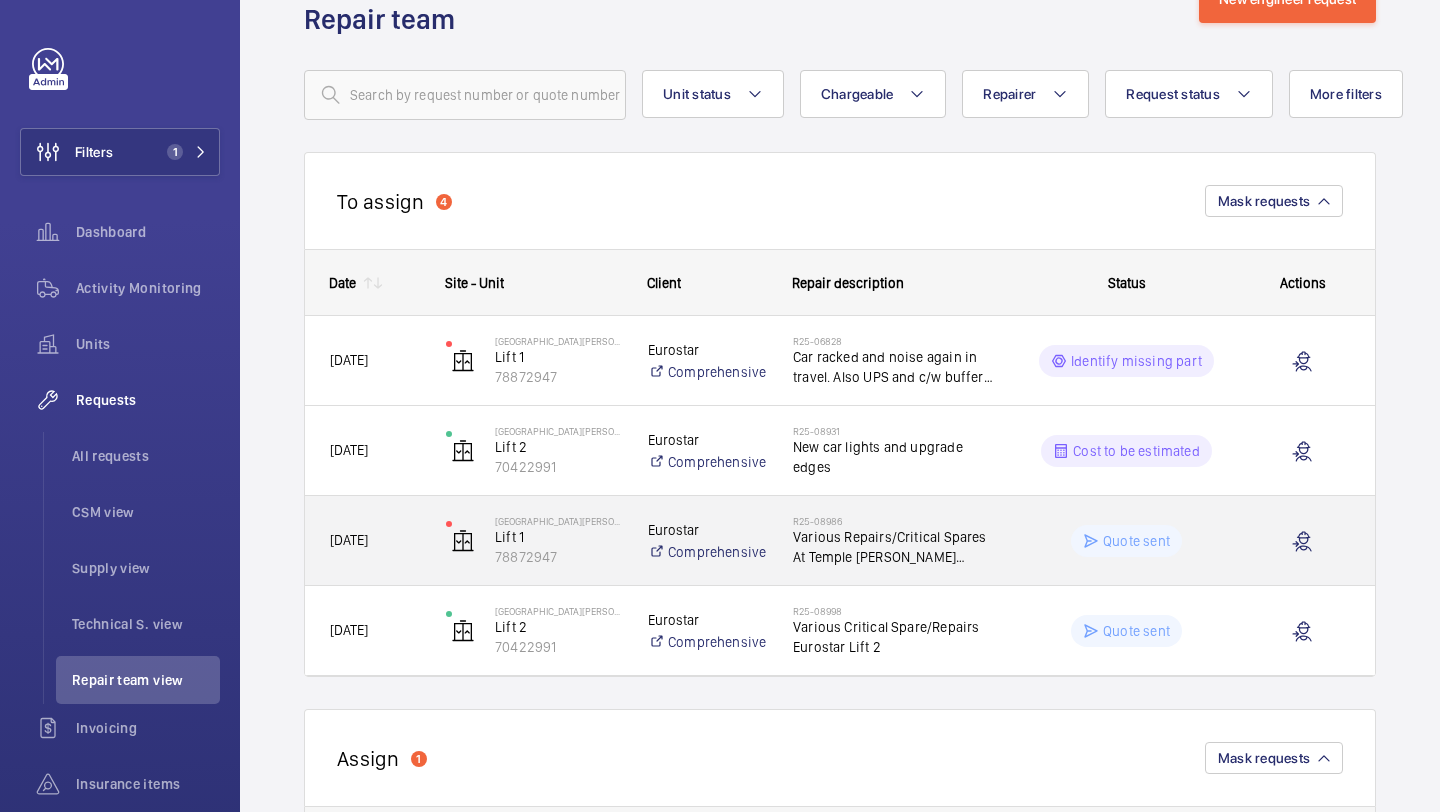 scroll, scrollTop: 74, scrollLeft: 0, axis: vertical 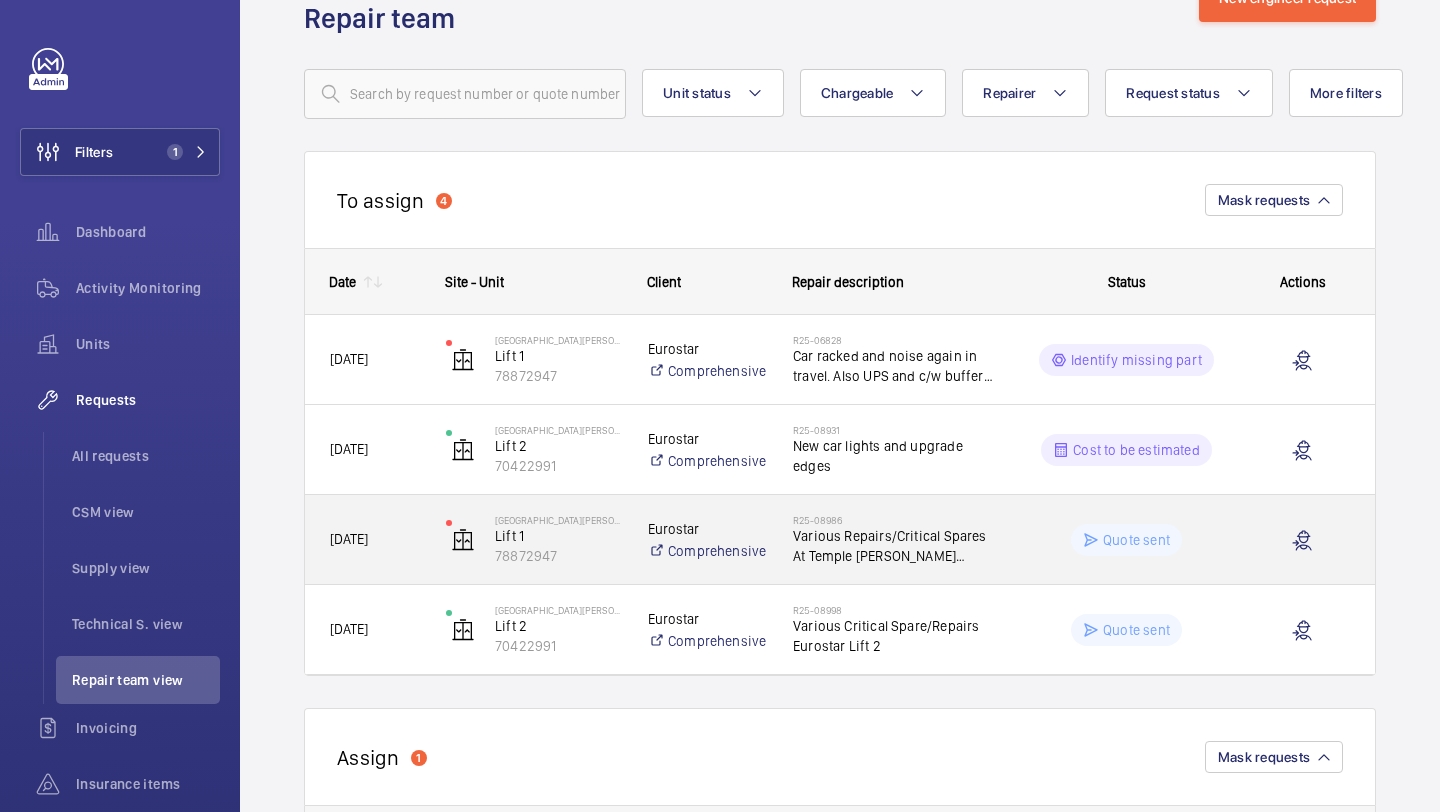 click on "Various Repairs/Critical Spares At Temple Mills Eurostar (Lift 1)" 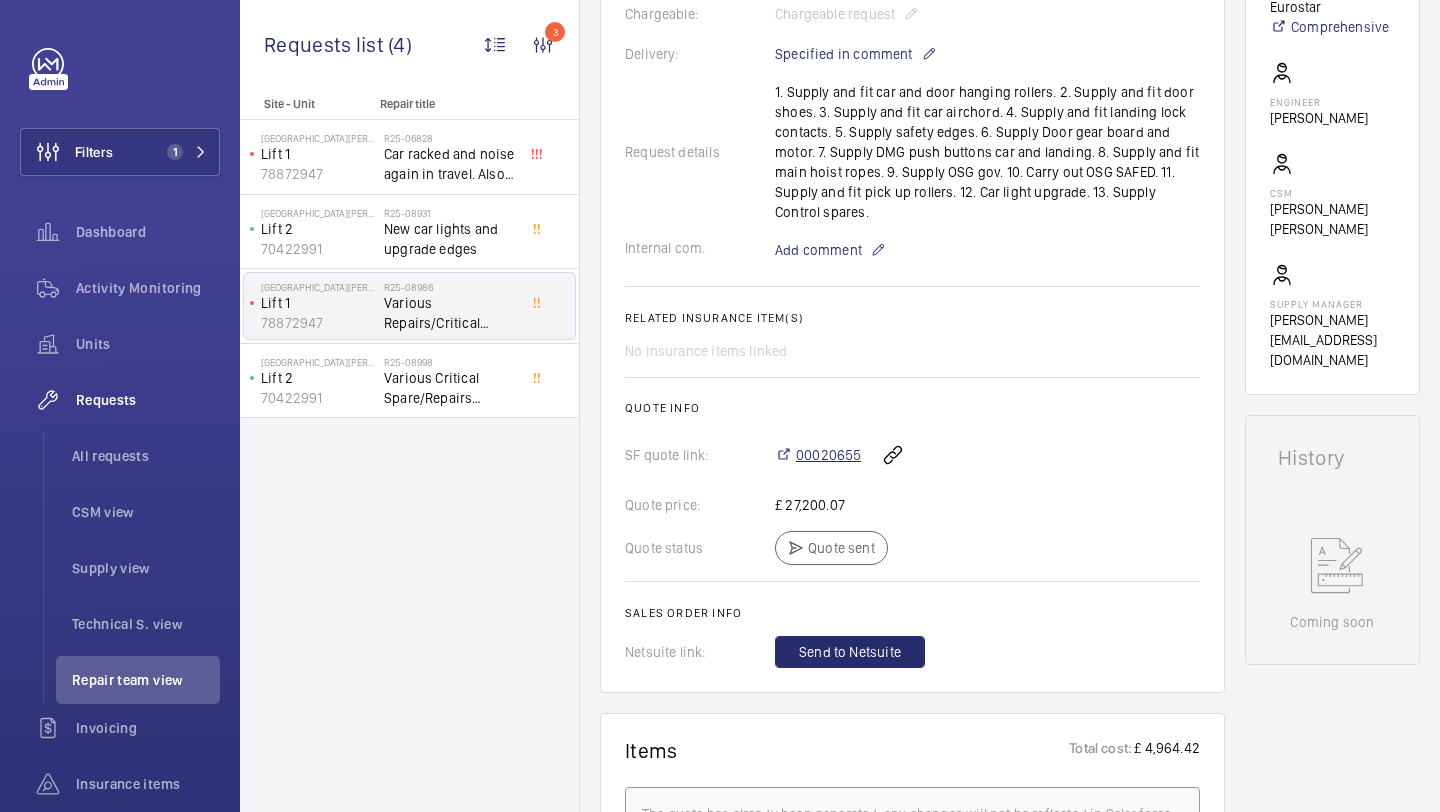 scroll, scrollTop: 654, scrollLeft: 0, axis: vertical 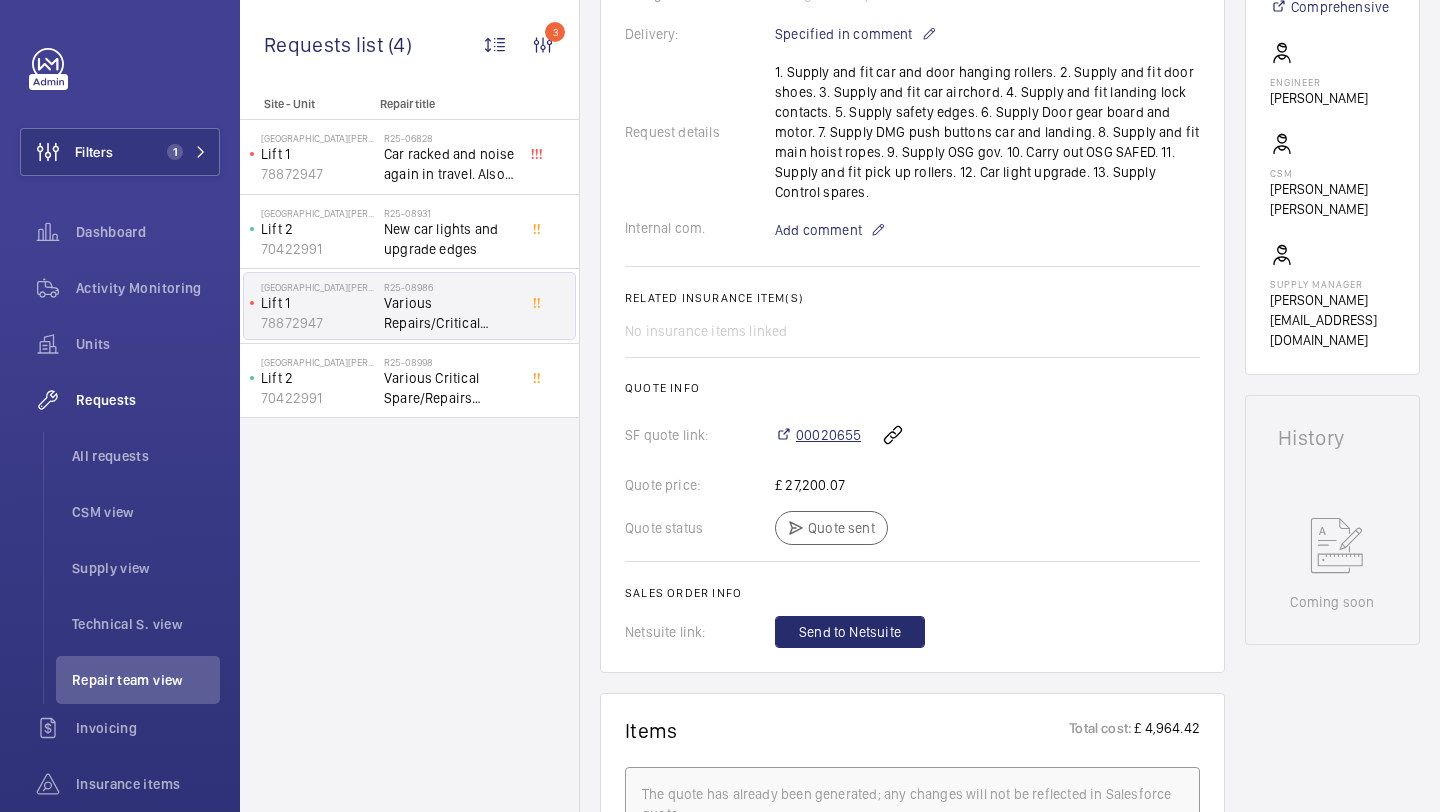 click on "00020655" 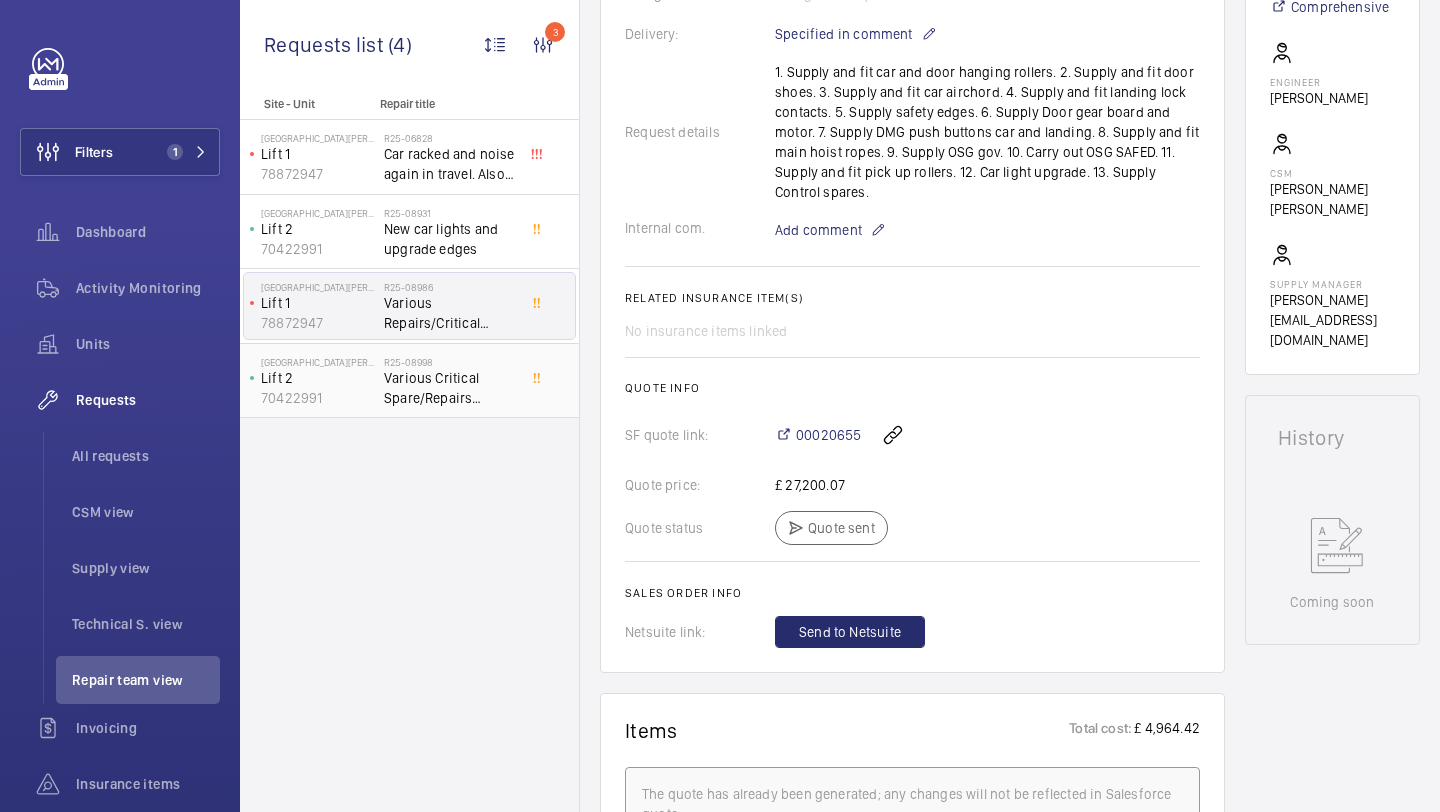 click on "Various Critical Spare/Repairs Eurostar Lift 2" 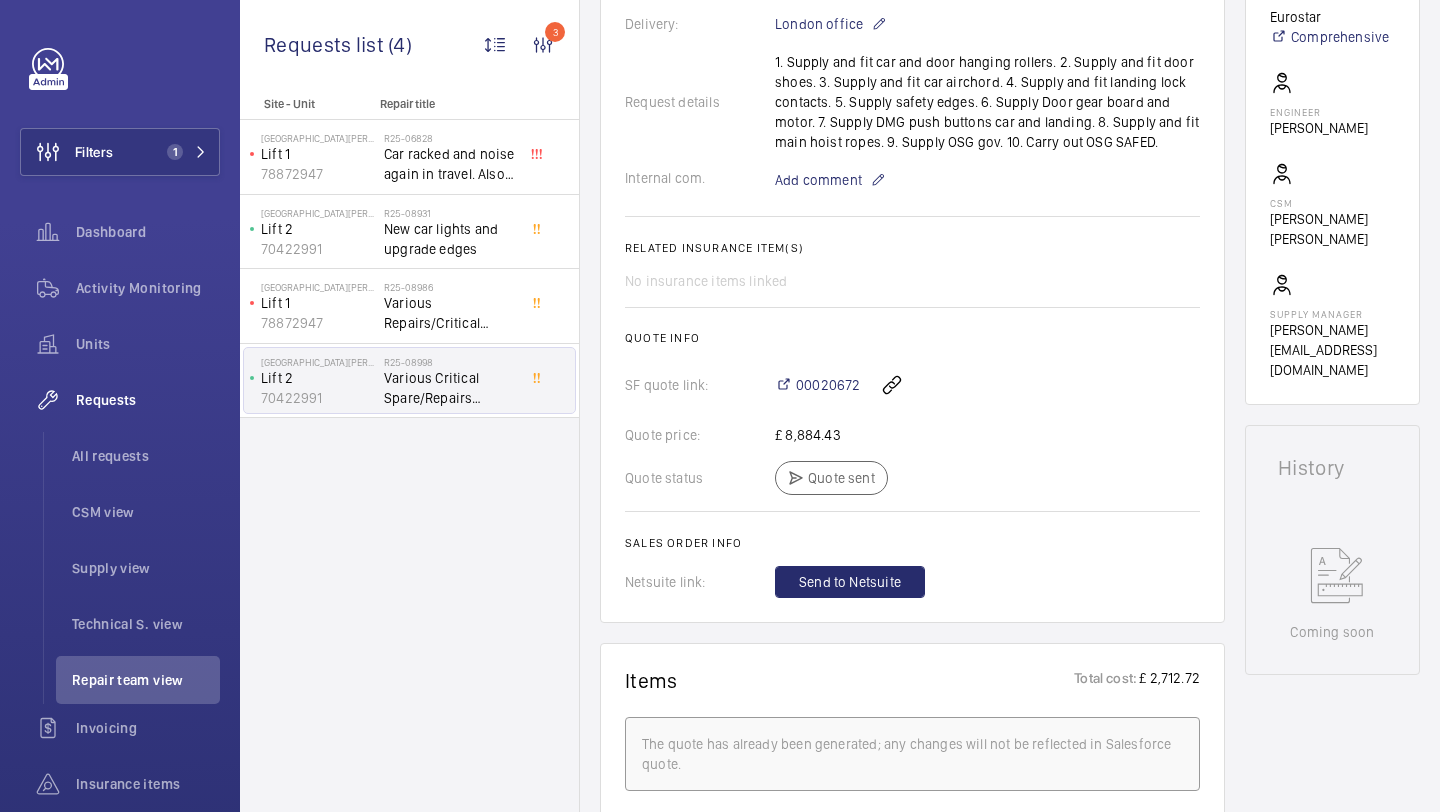 scroll, scrollTop: 607, scrollLeft: 0, axis: vertical 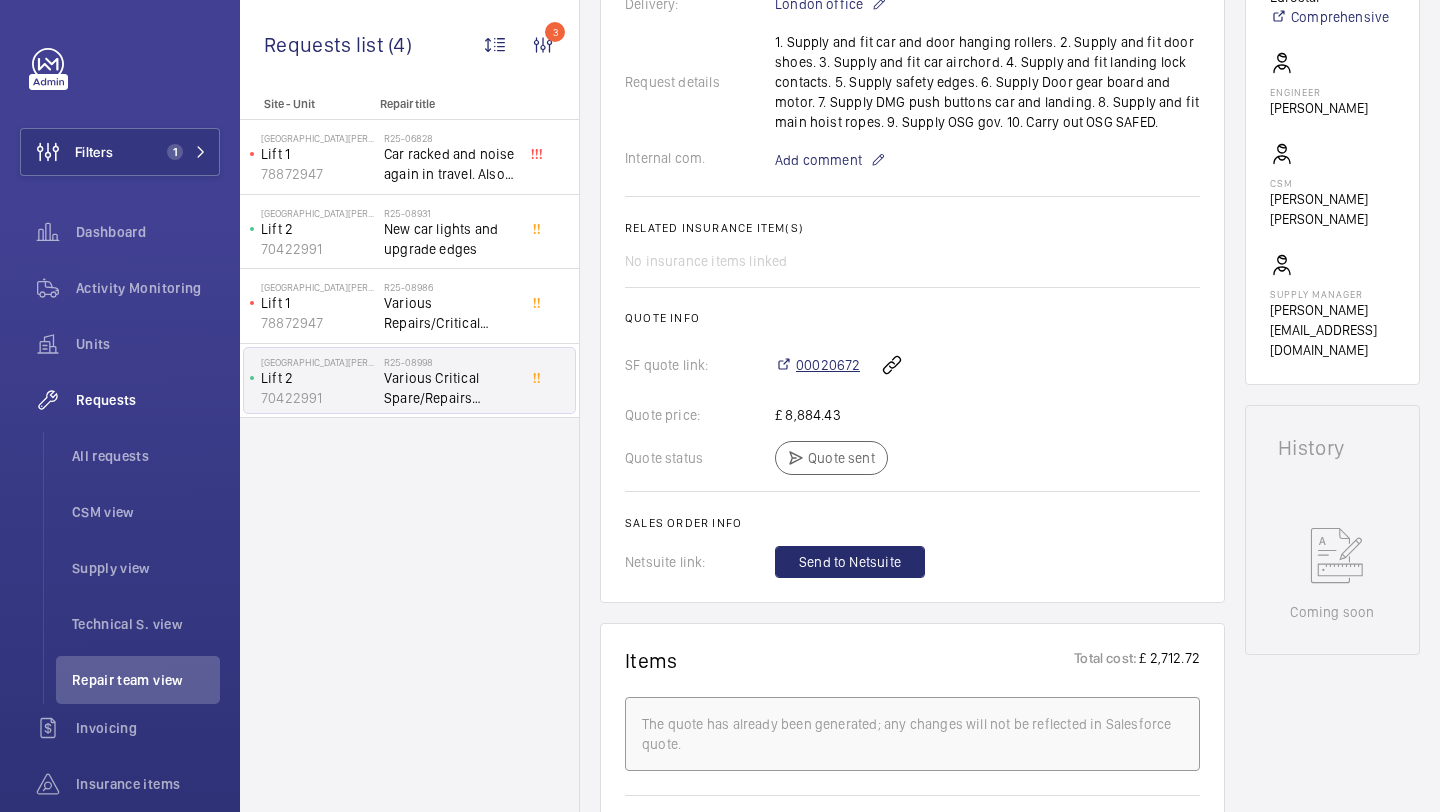 click on "00020672" 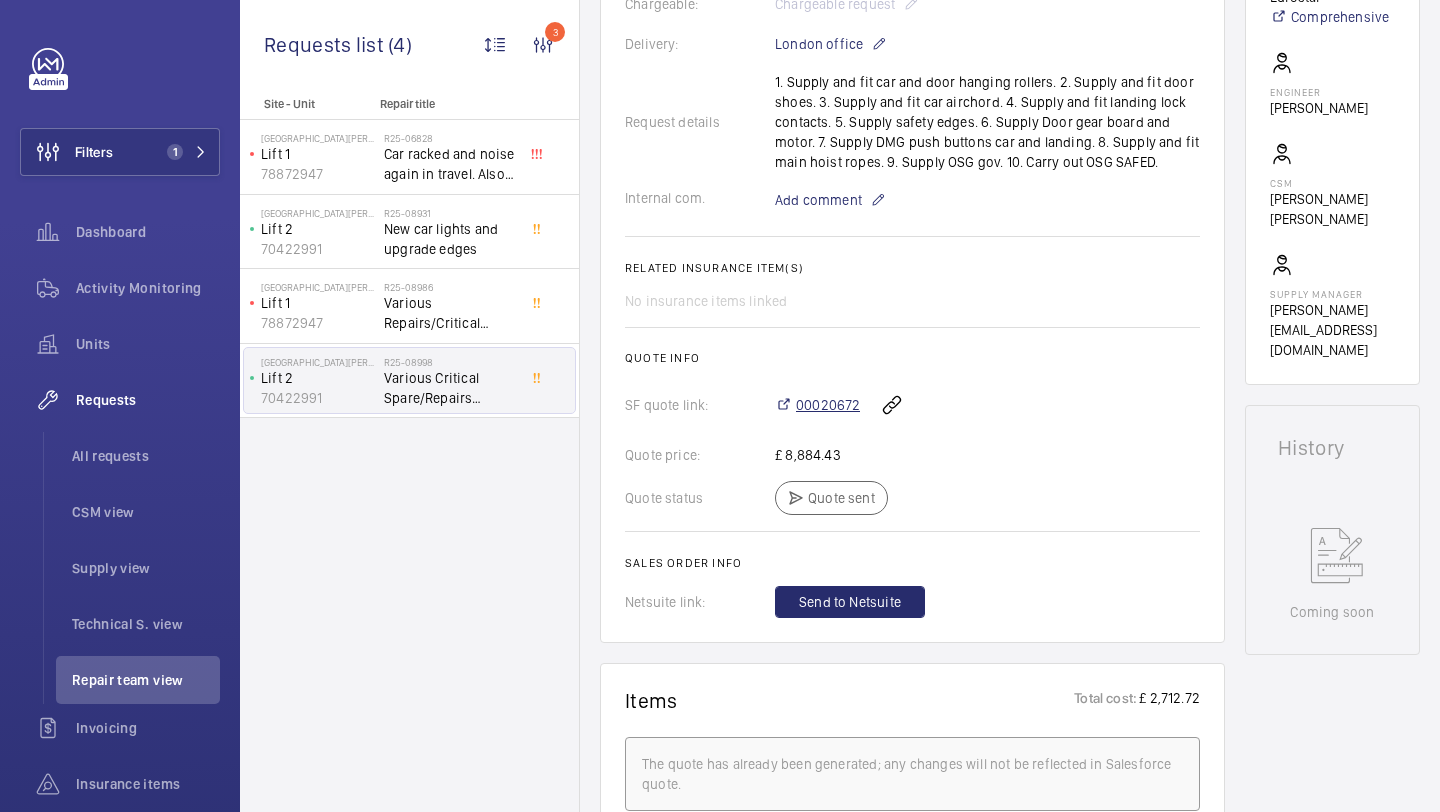 scroll, scrollTop: 647, scrollLeft: 0, axis: vertical 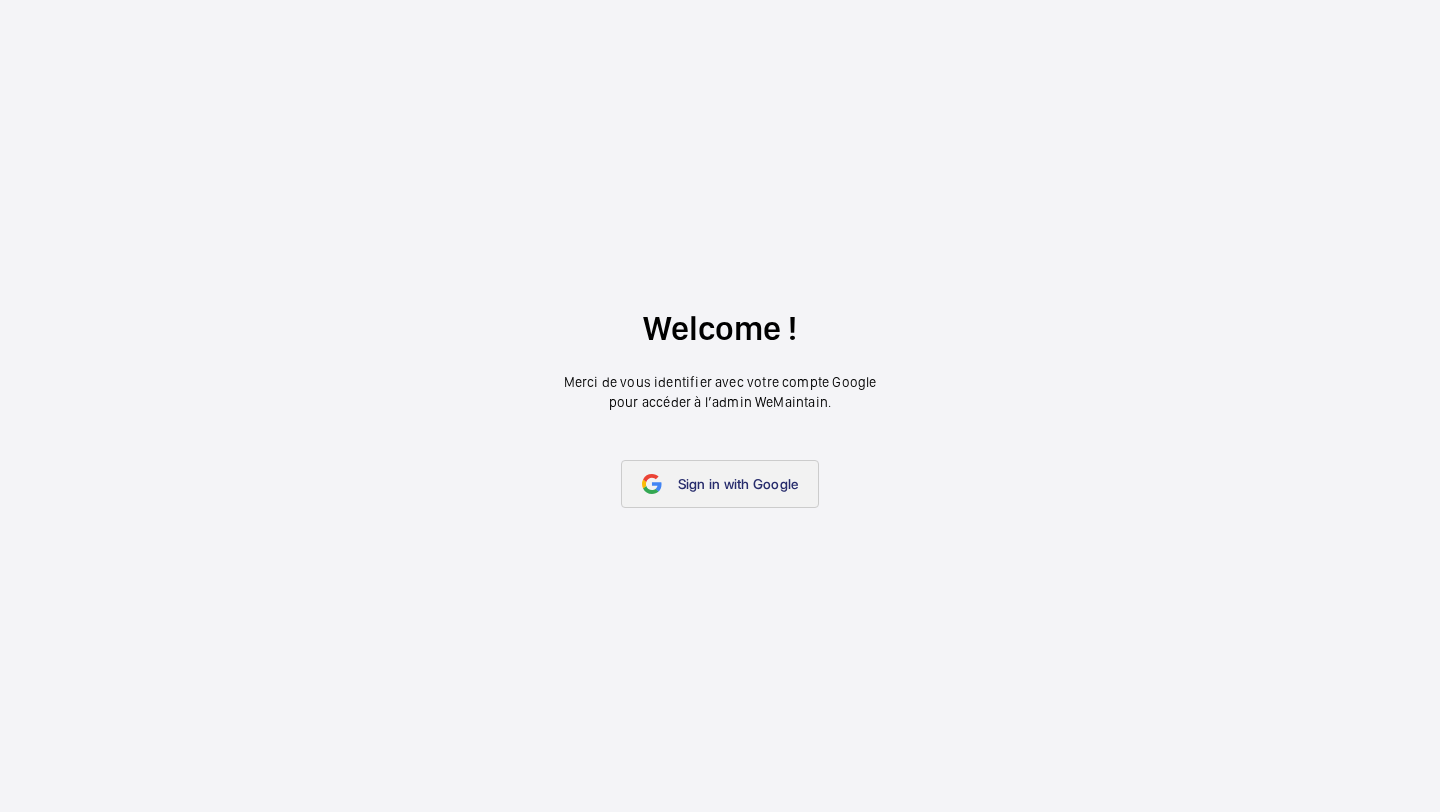 click on "Sign in with Google" 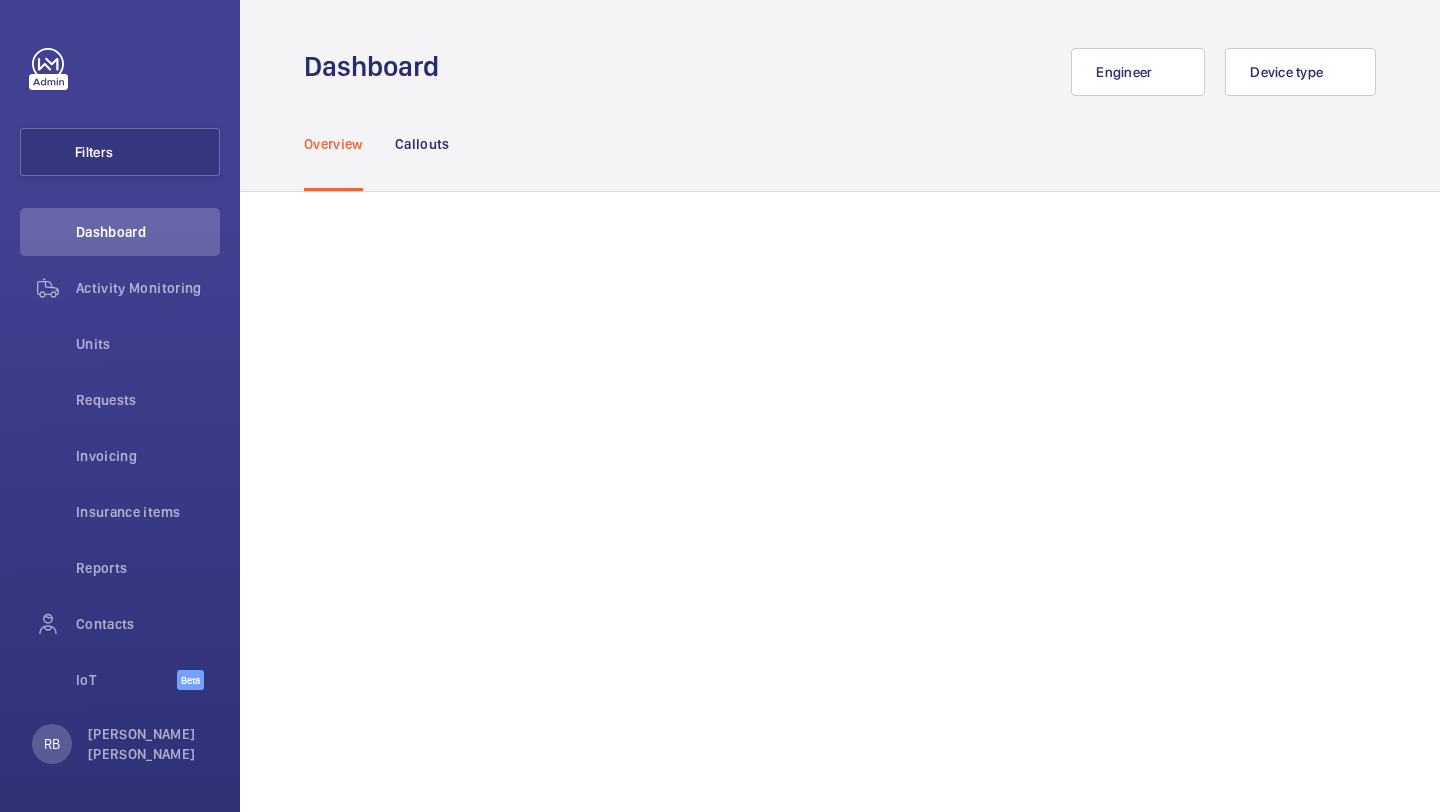 scroll, scrollTop: 0, scrollLeft: 0, axis: both 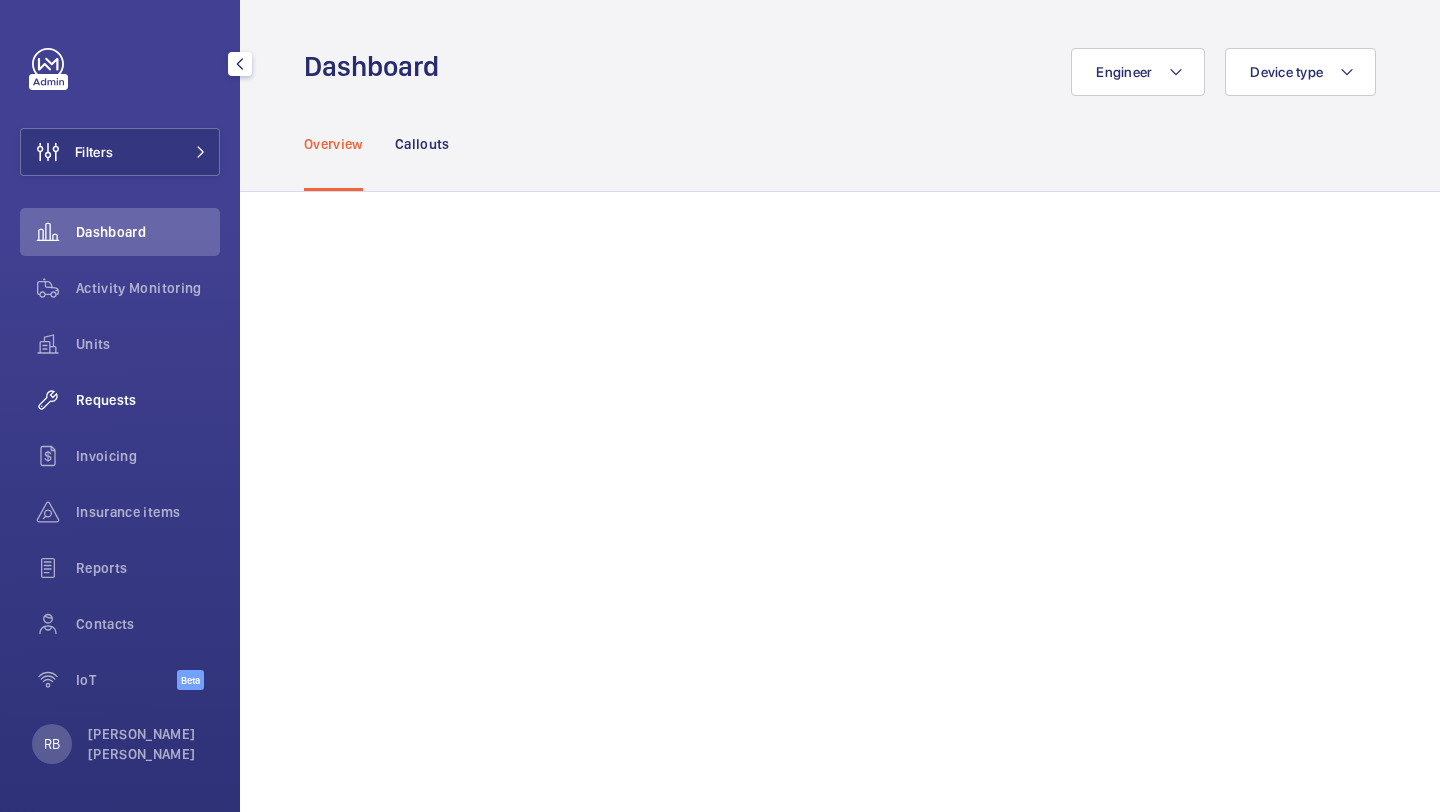 click on "Requests" 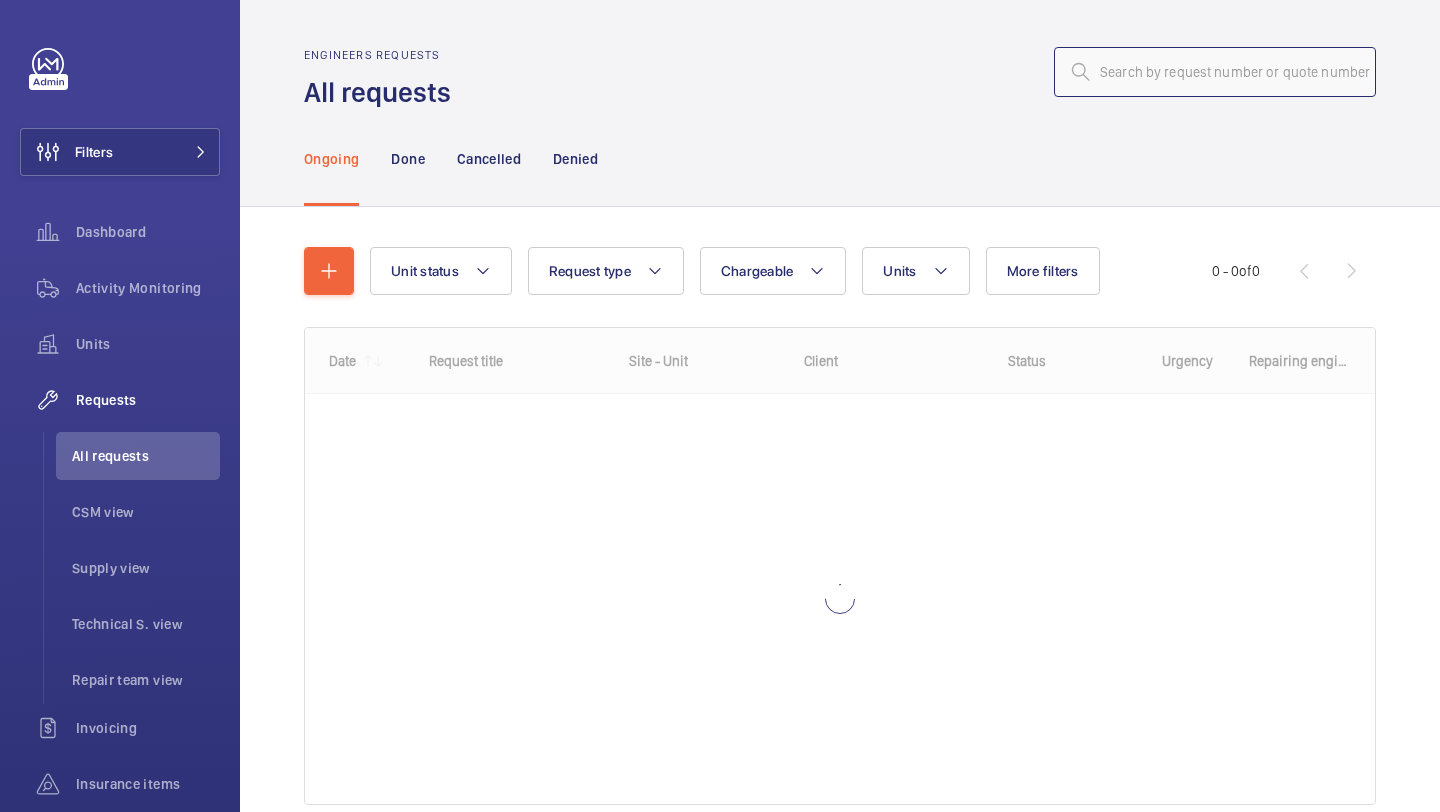 click 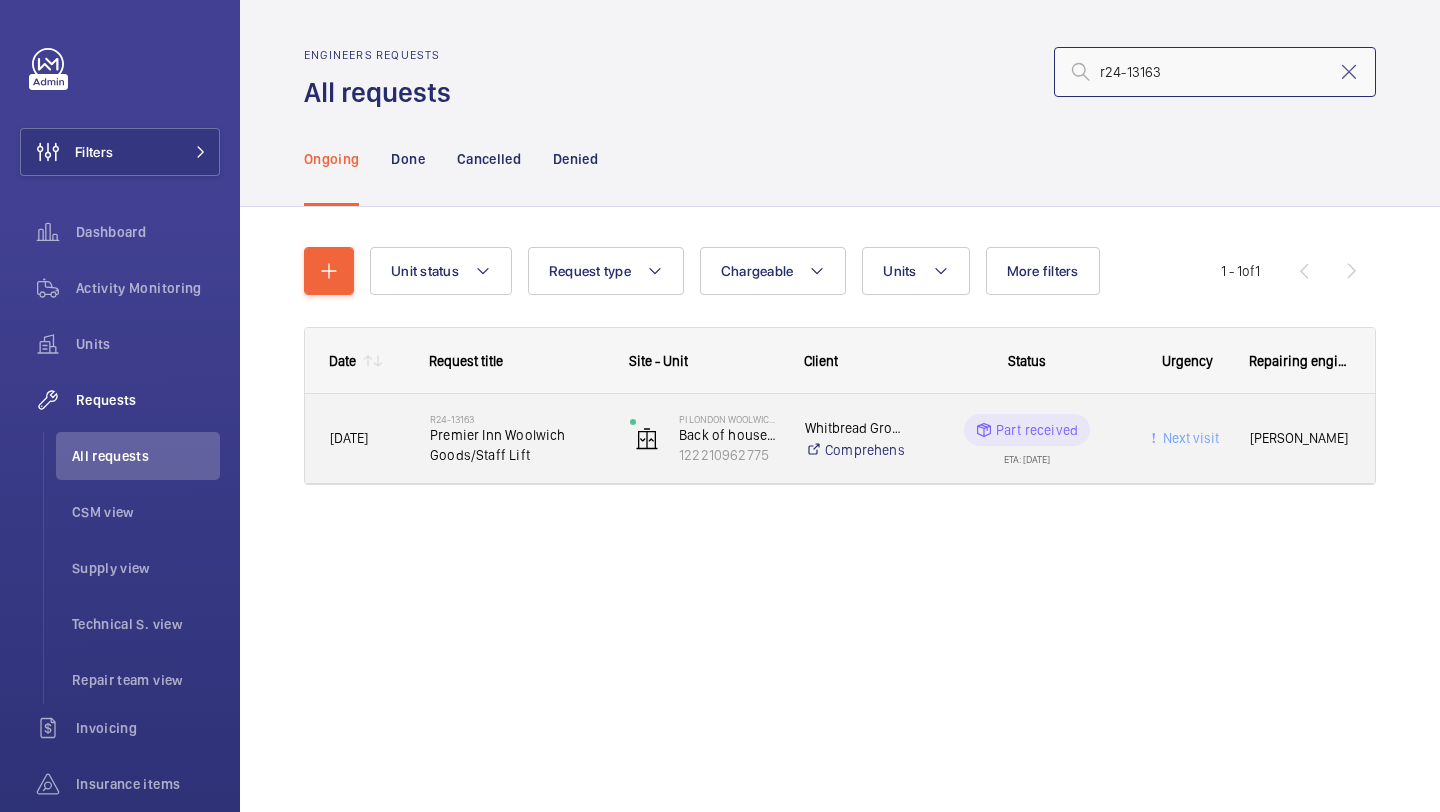 type on "r24-13163" 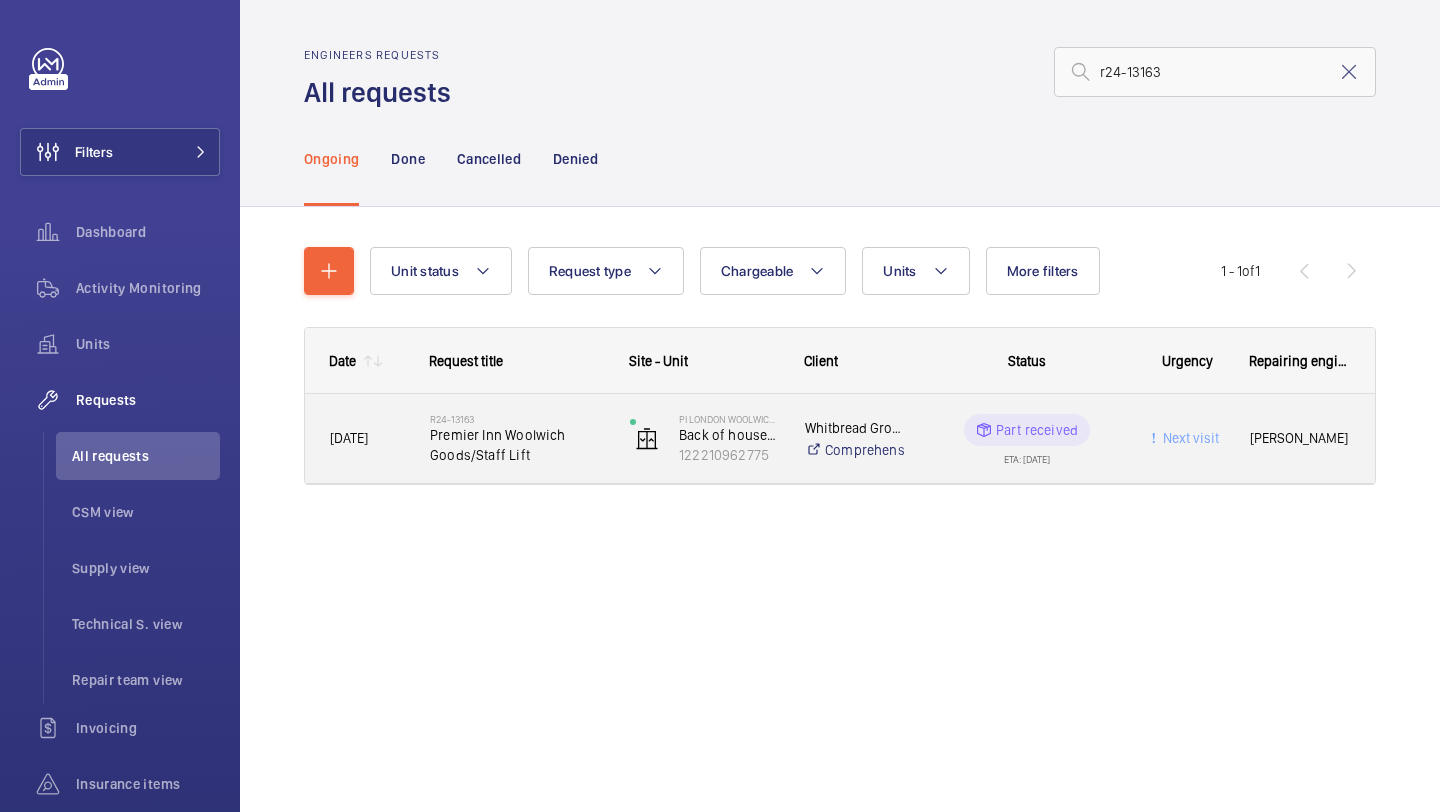 click on "R24-13163" 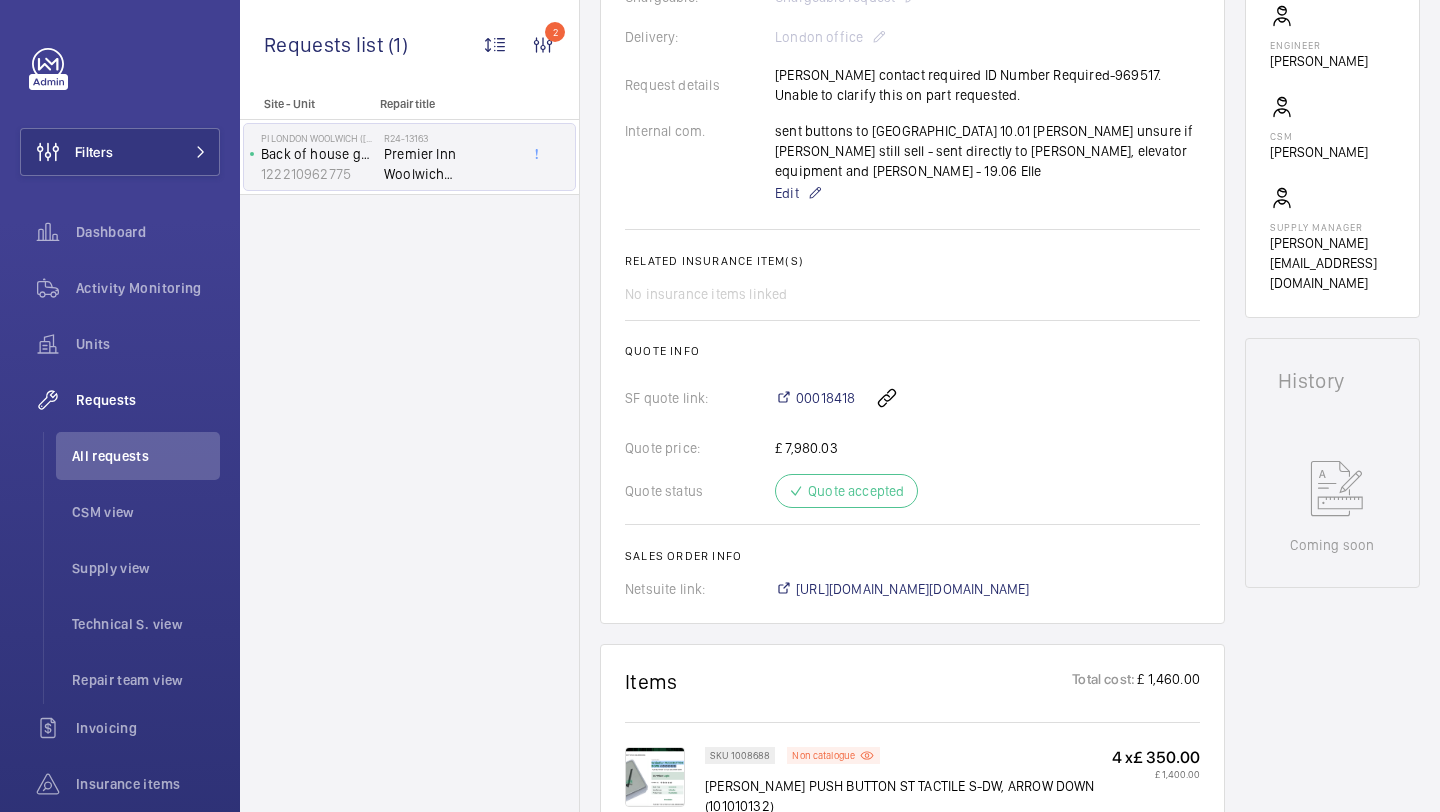 scroll, scrollTop: 0, scrollLeft: 0, axis: both 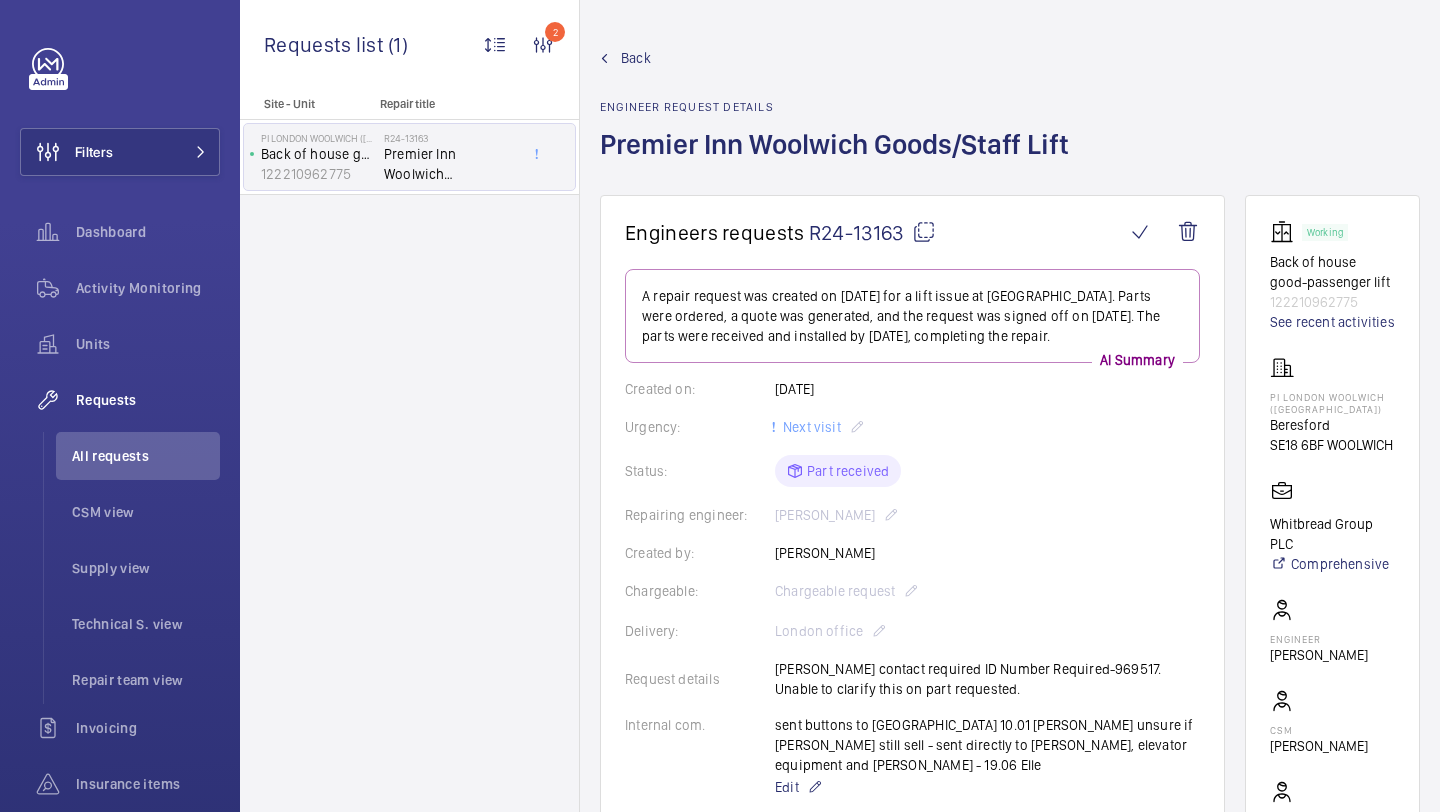click on "Back" 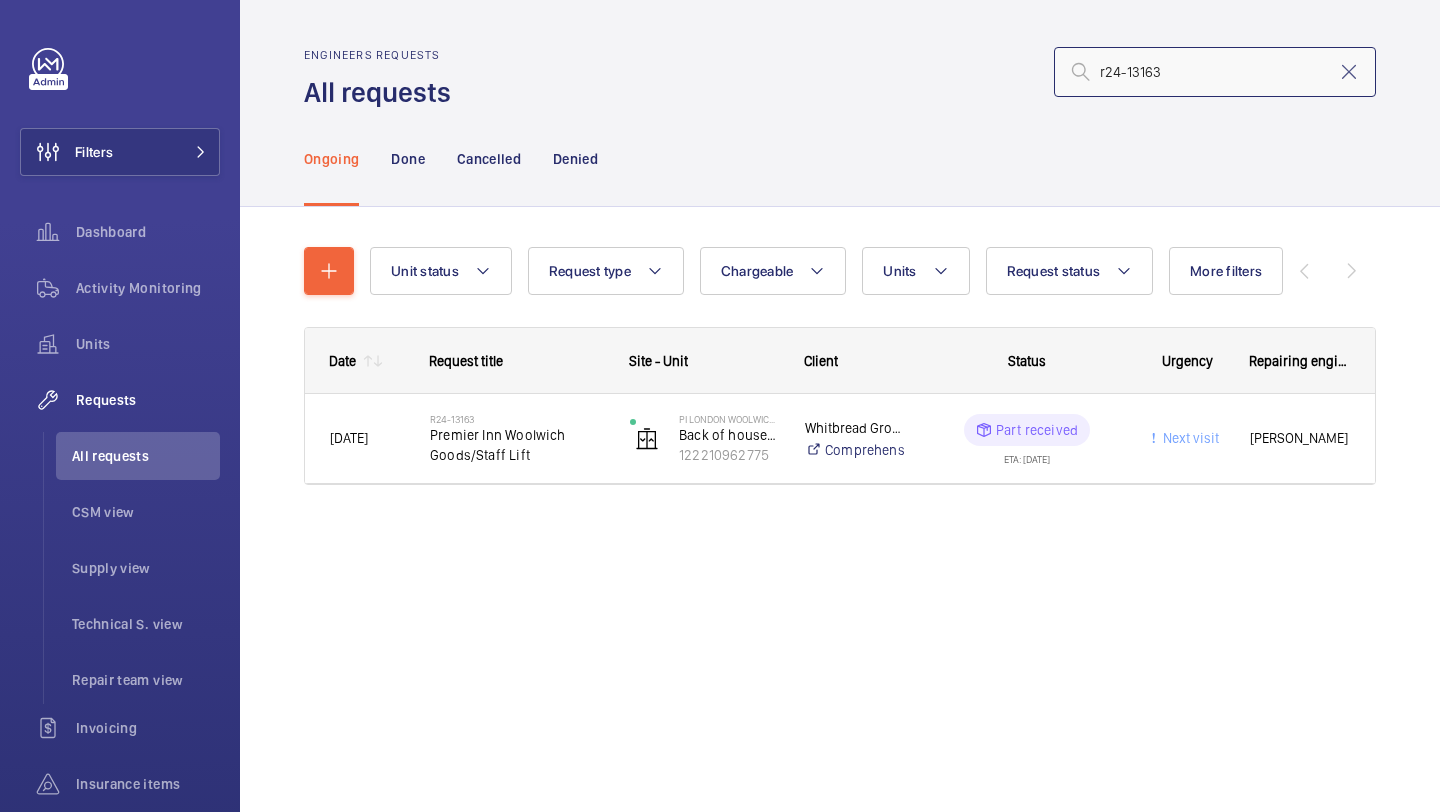 click on "r24-13163" 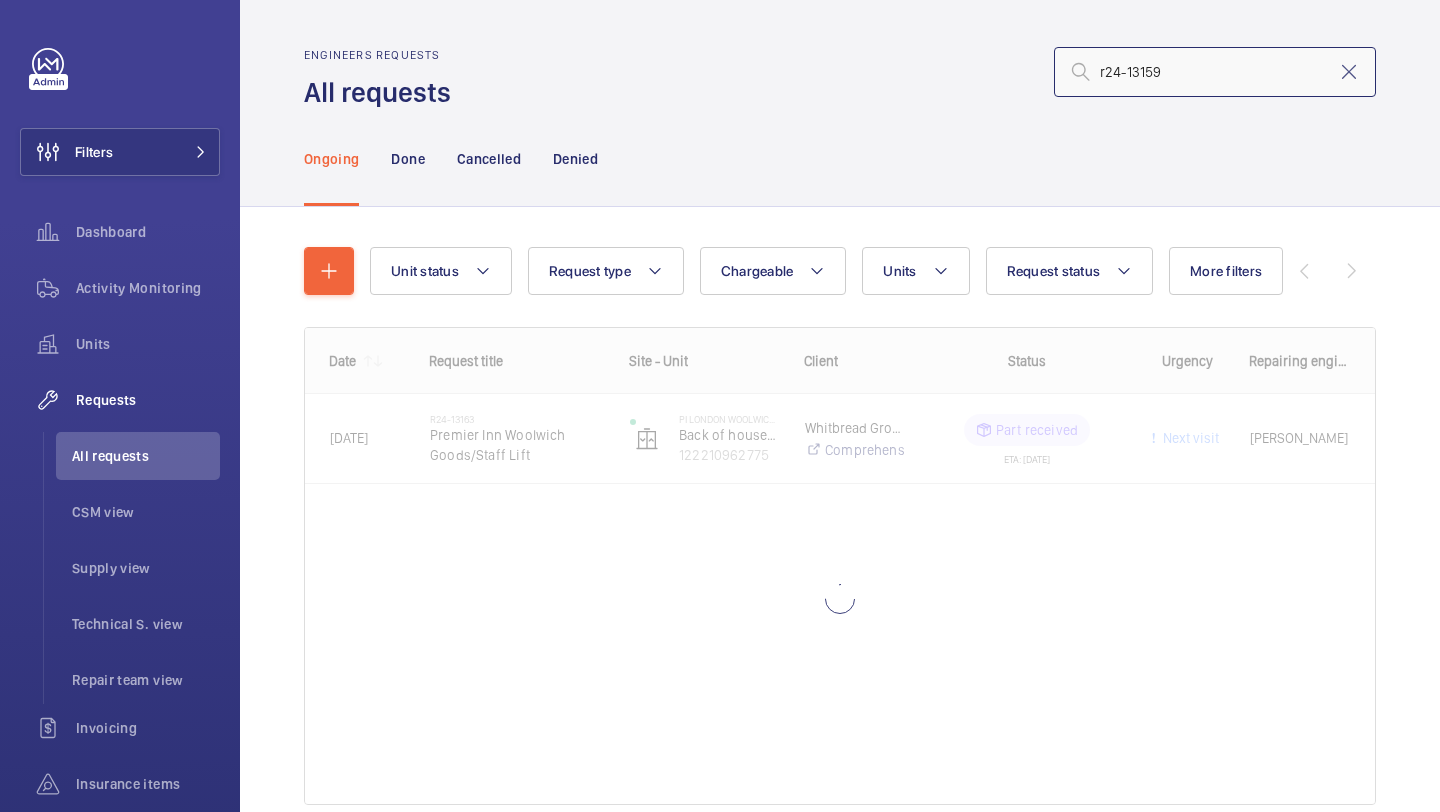 type on "r24-13159" 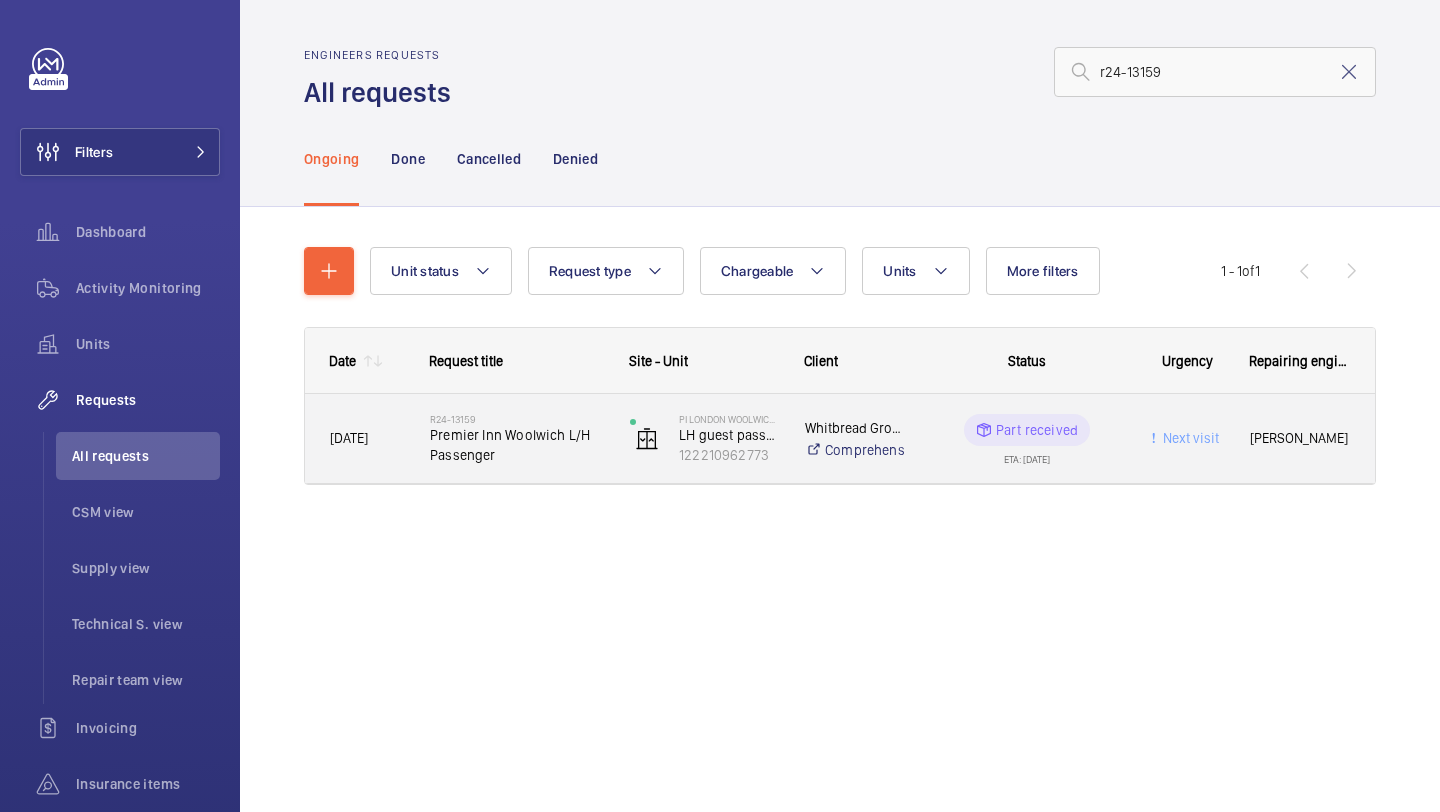 click on "Premier Inn Woolwich L/H Passenger" 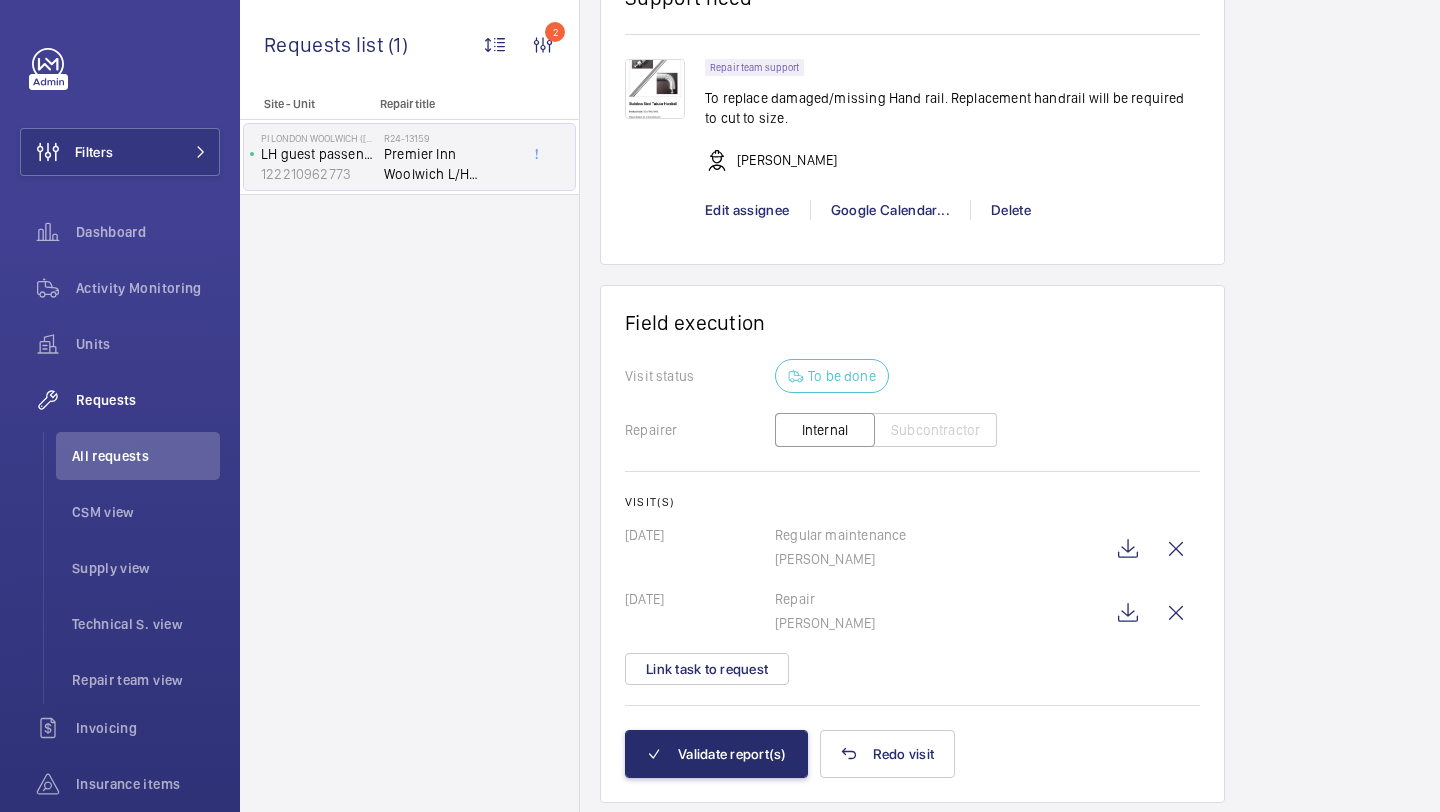 scroll, scrollTop: 1969, scrollLeft: 0, axis: vertical 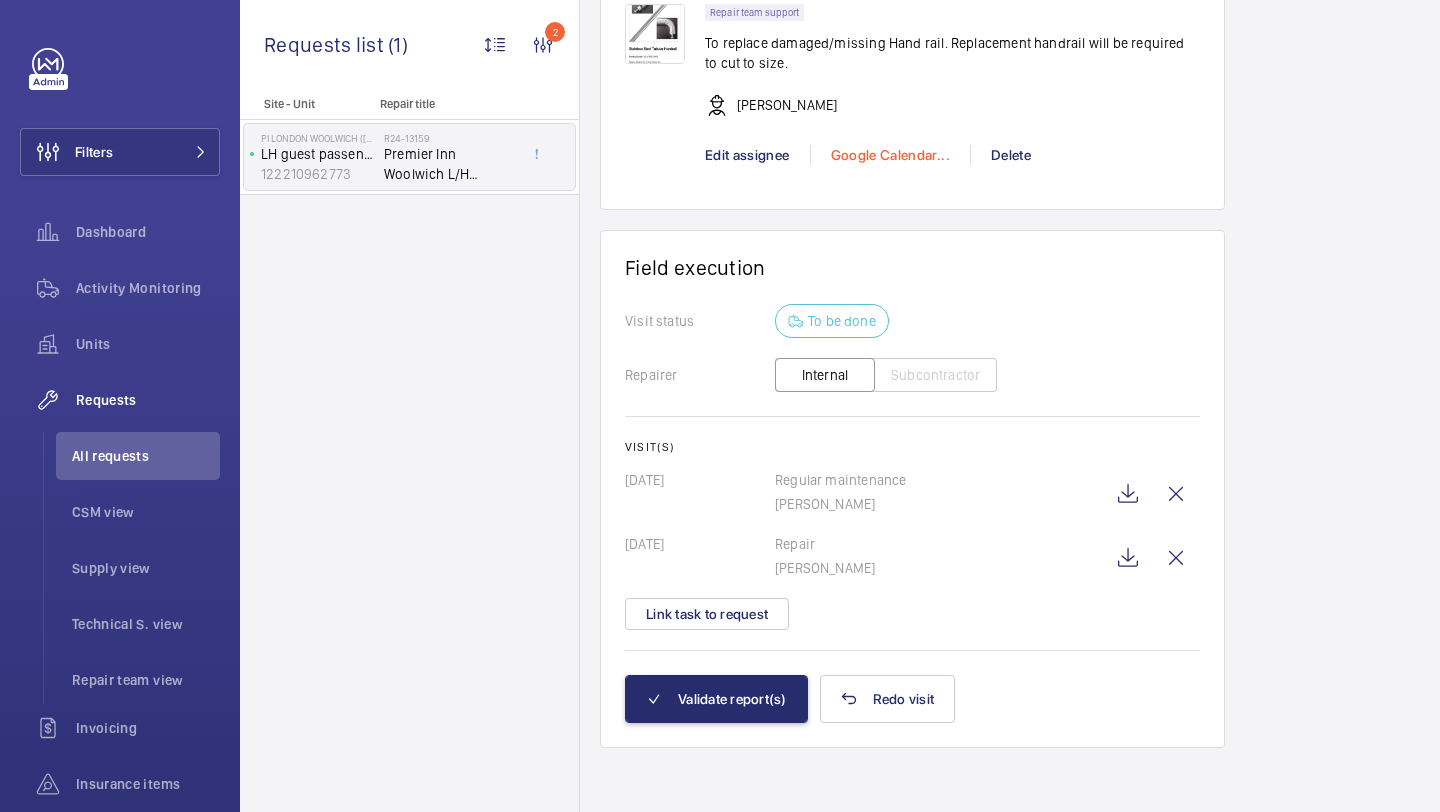 click on "Google Calendar..." 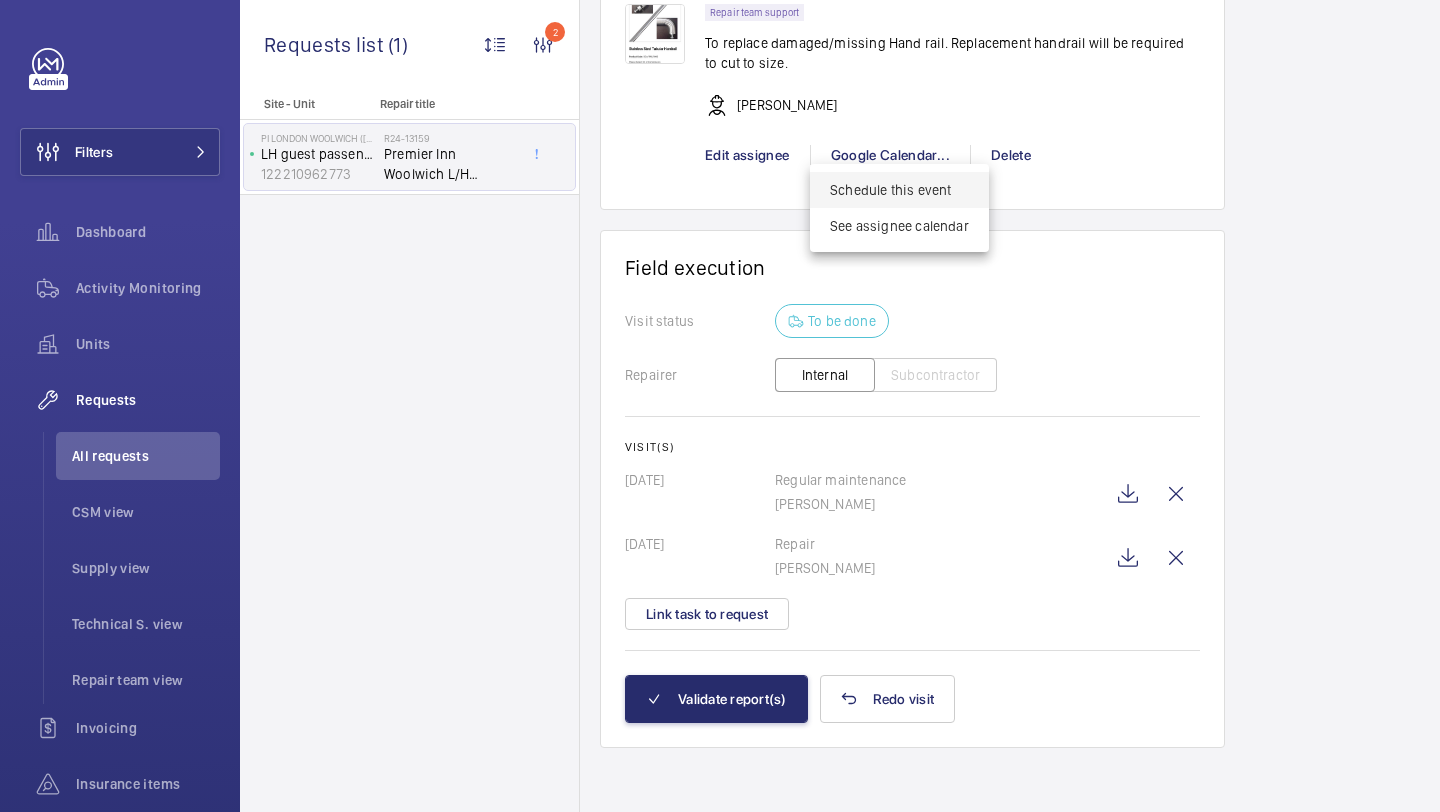 click on "Schedule this event" at bounding box center [899, 190] 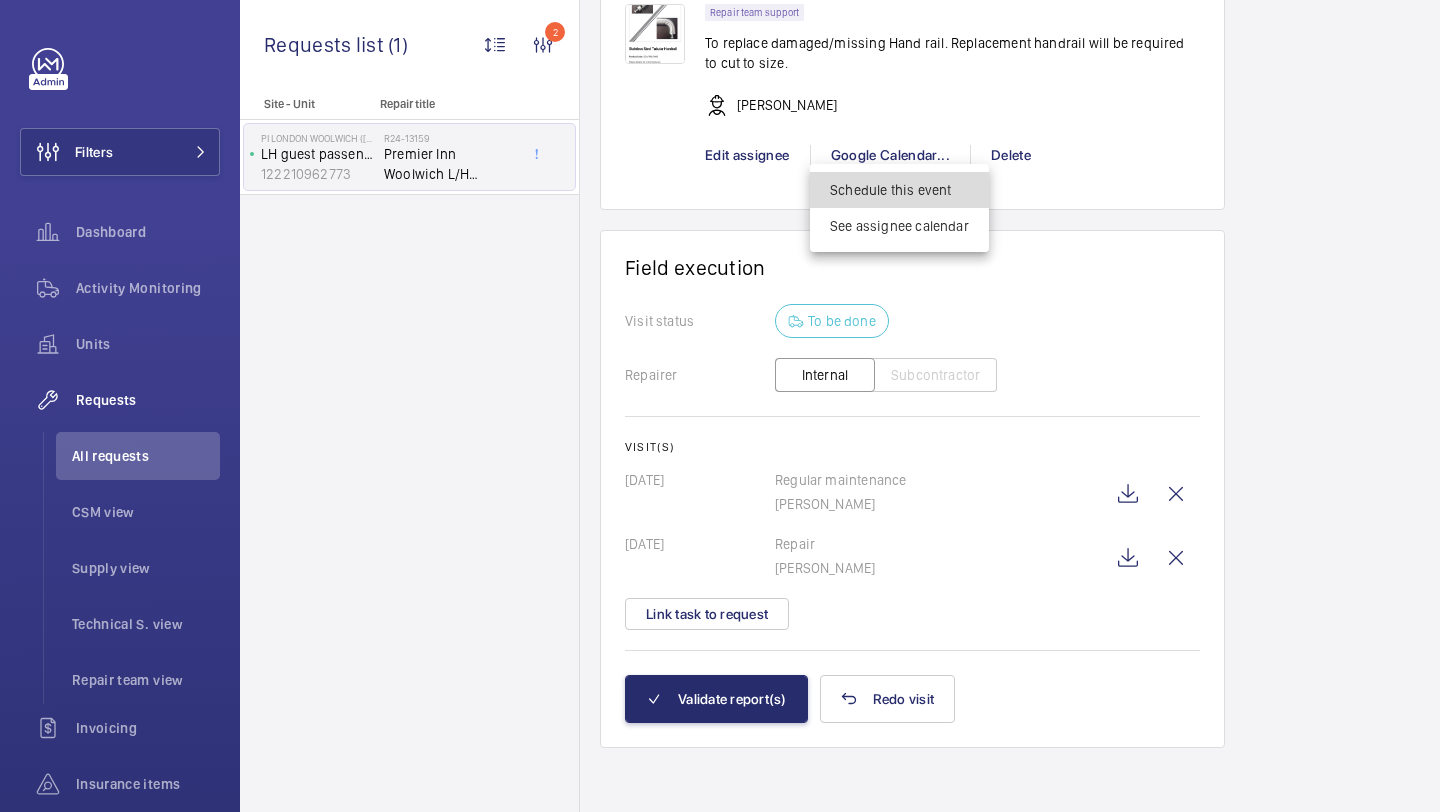 click on "Schedule this event" at bounding box center (899, 190) 